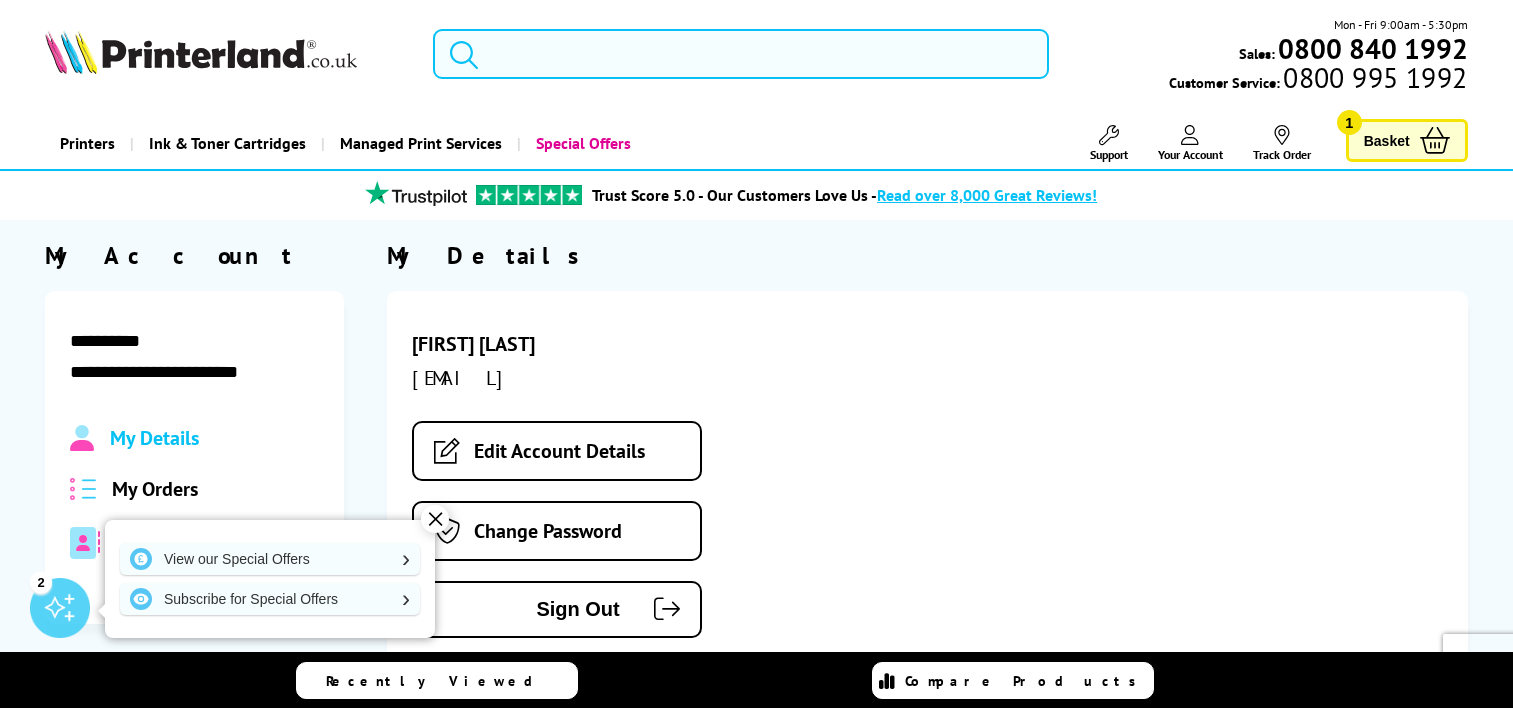 scroll, scrollTop: 0, scrollLeft: 0, axis: both 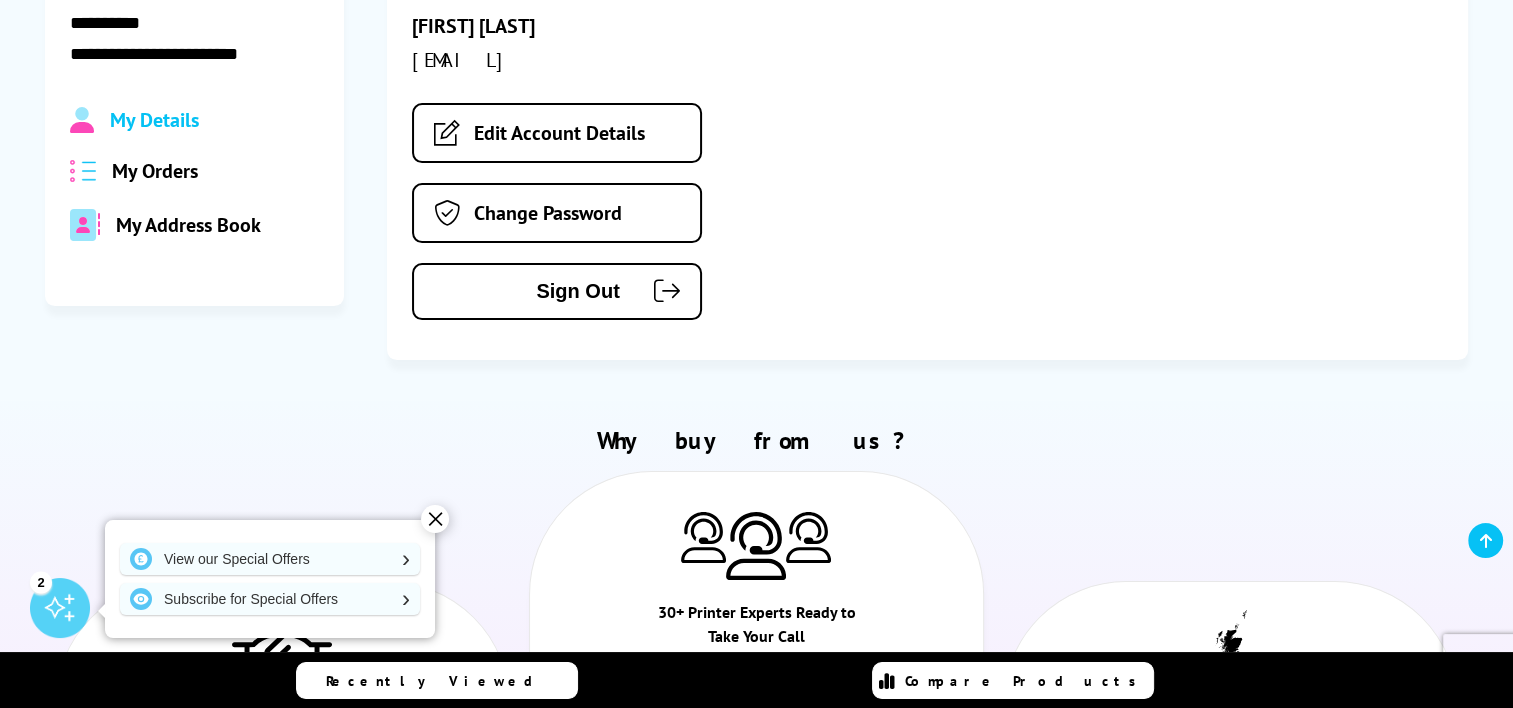 click on "My Address Book" at bounding box center [188, 225] 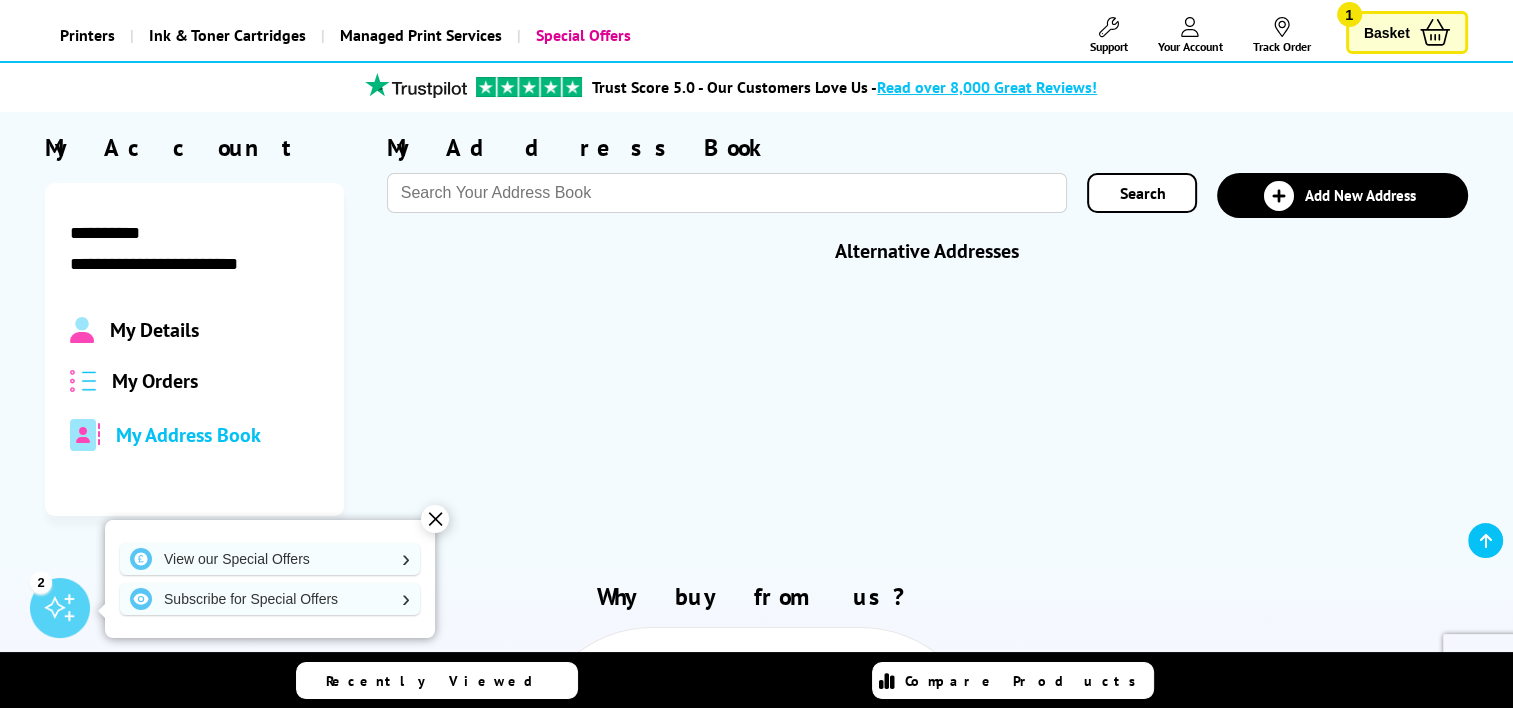 scroll, scrollTop: 101, scrollLeft: 0, axis: vertical 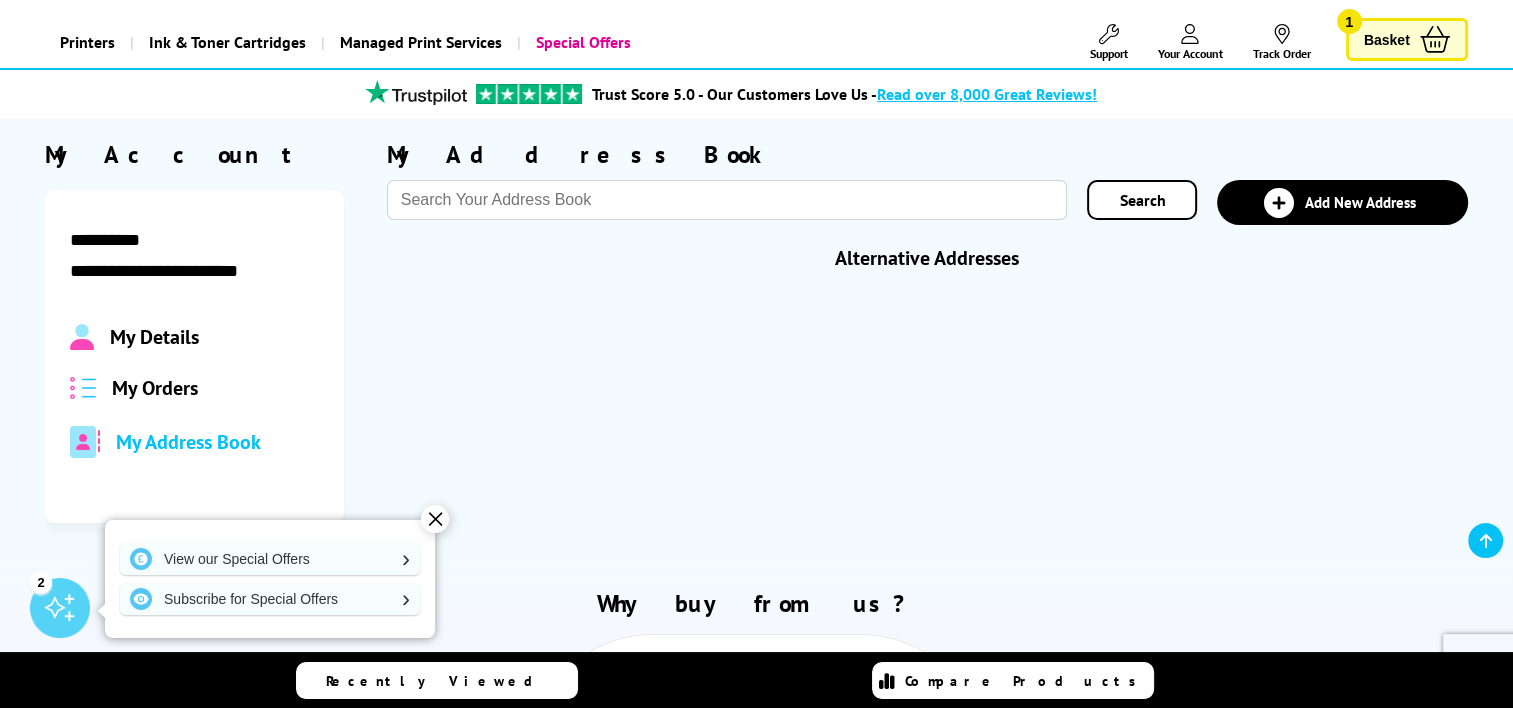 drag, startPoint x: 480, startPoint y: 177, endPoint x: 476, endPoint y: 189, distance: 12.649111 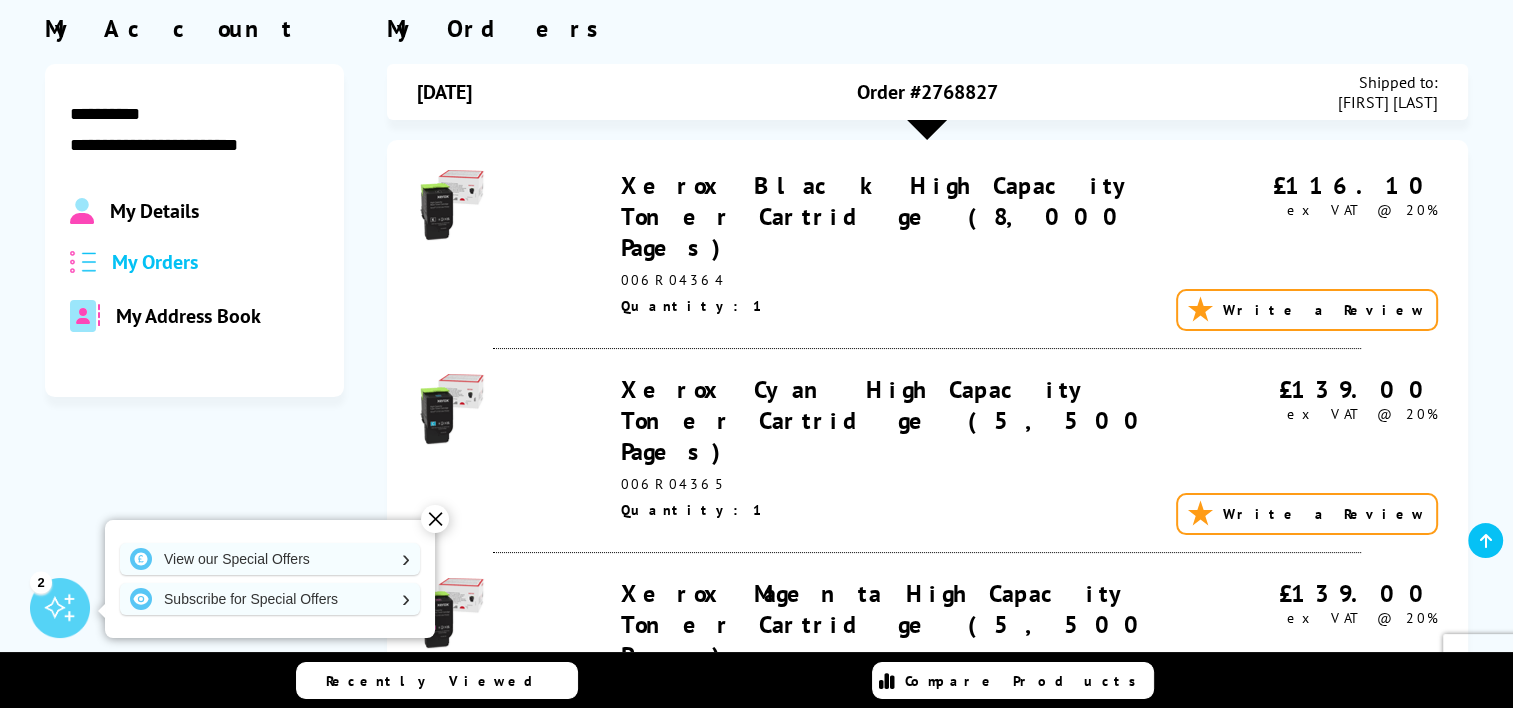 scroll, scrollTop: 255, scrollLeft: 0, axis: vertical 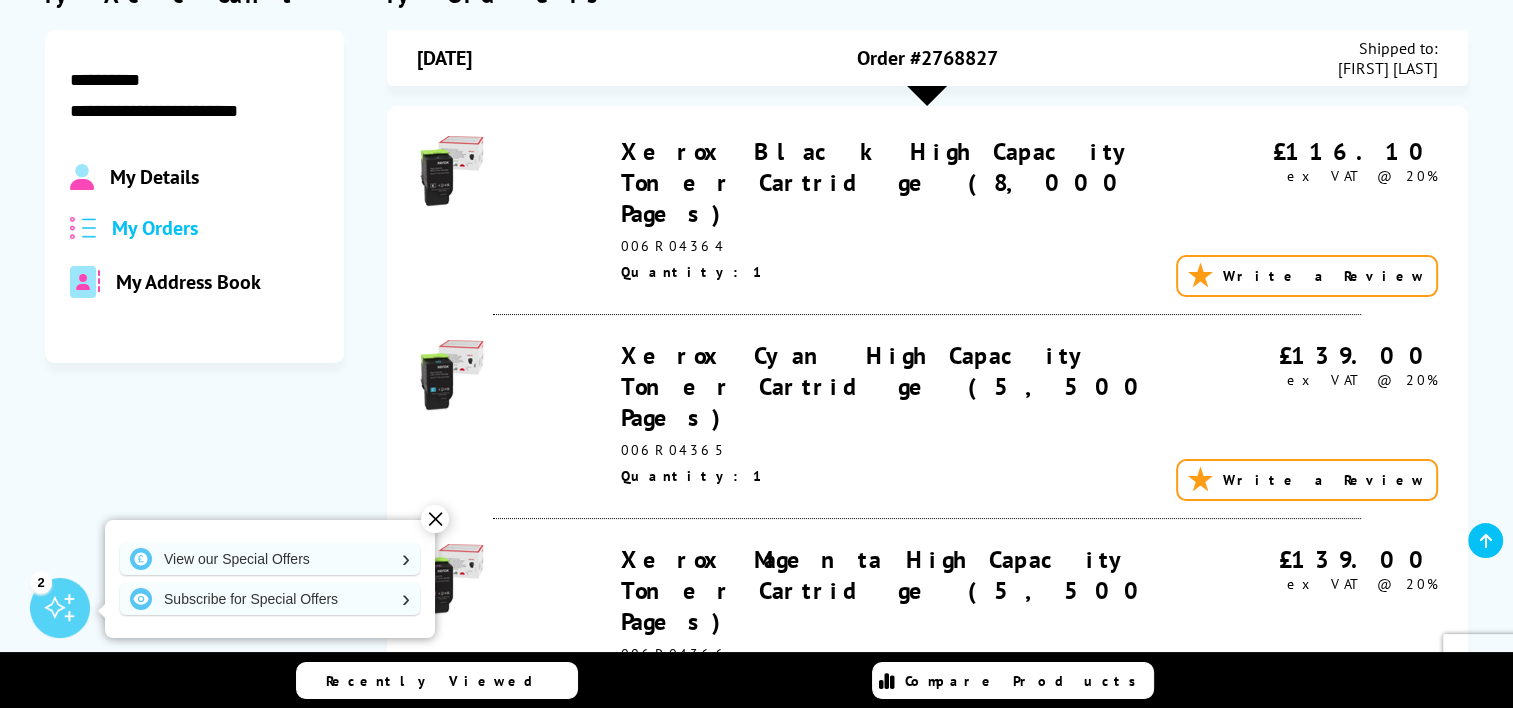 click on "Xerox Black High Capacity Toner Cartridge (8,000 Pages)" at bounding box center (879, 182) 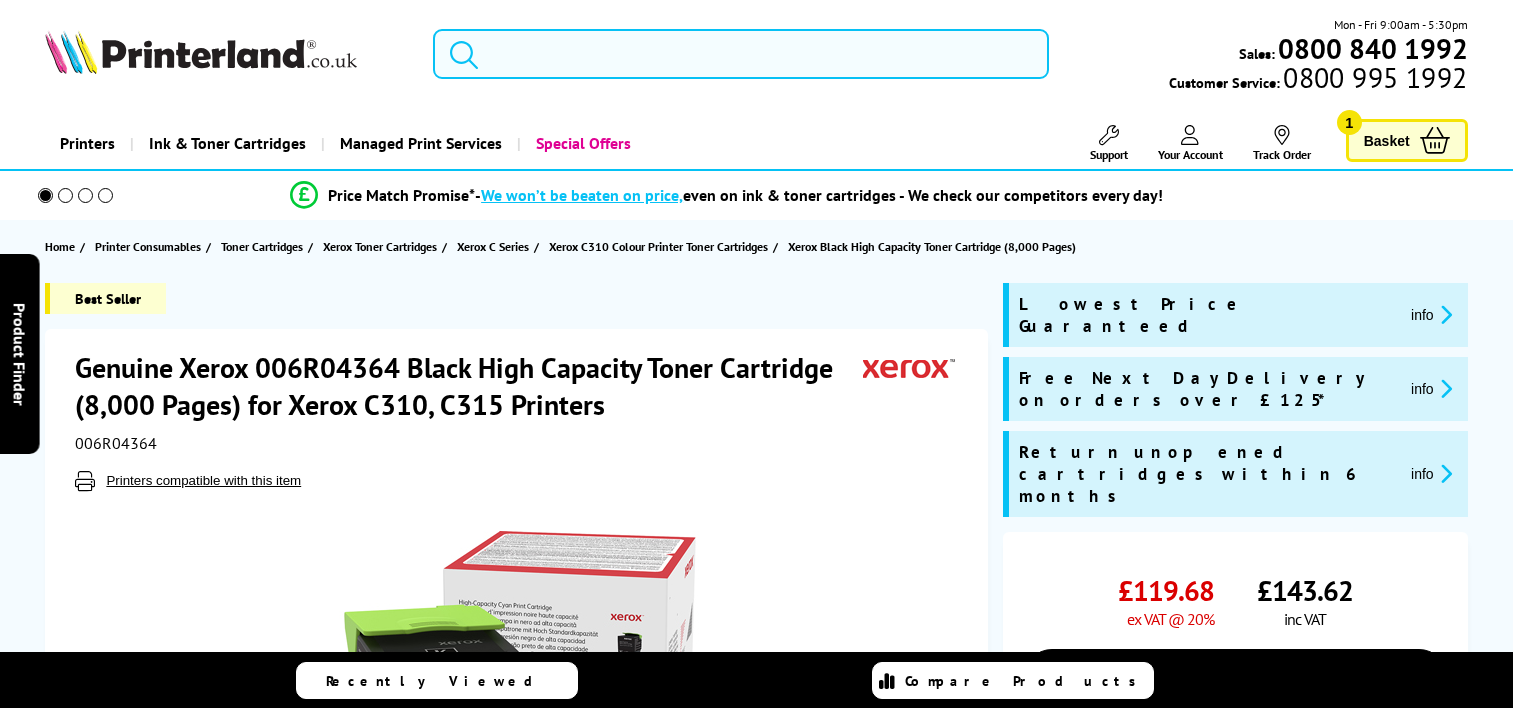 scroll, scrollTop: 0, scrollLeft: 0, axis: both 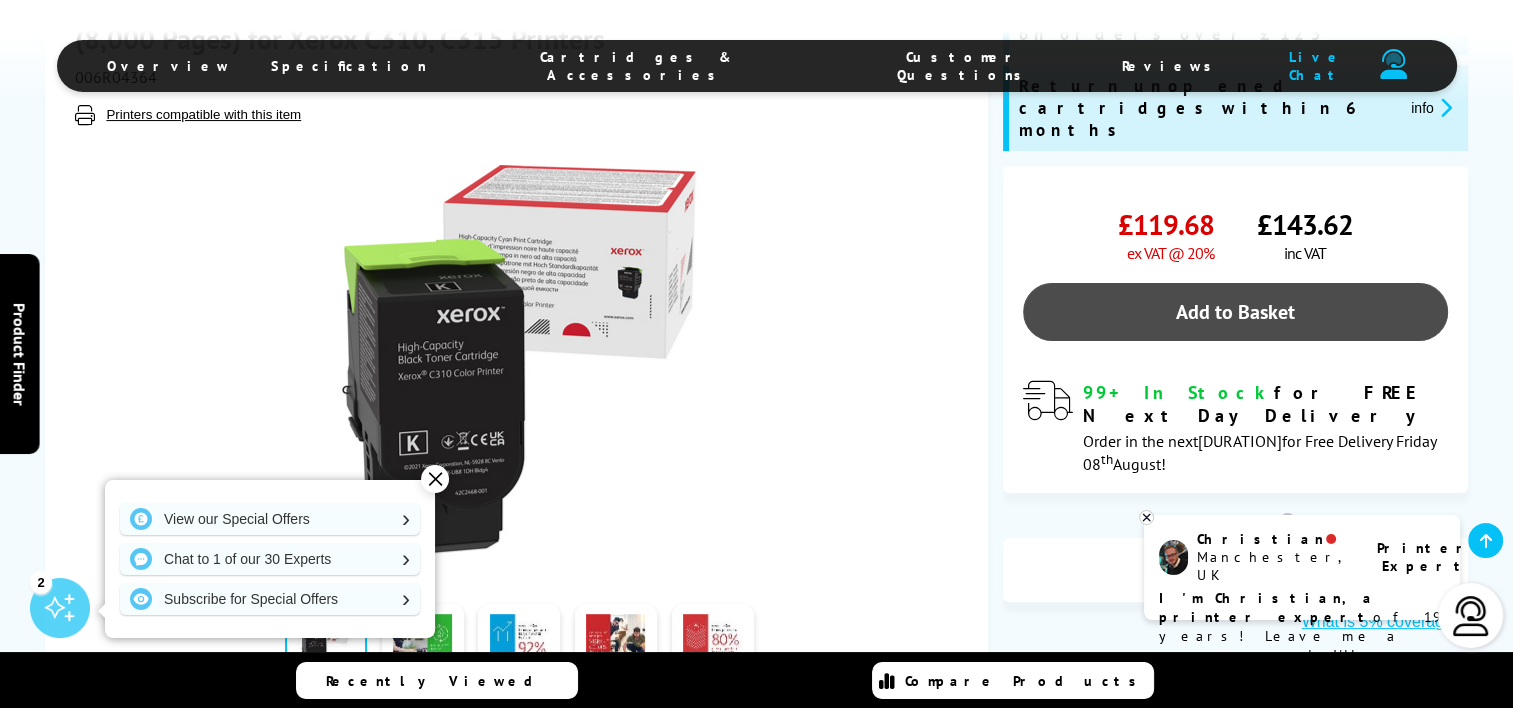 click on "Add to Basket" at bounding box center [1235, 312] 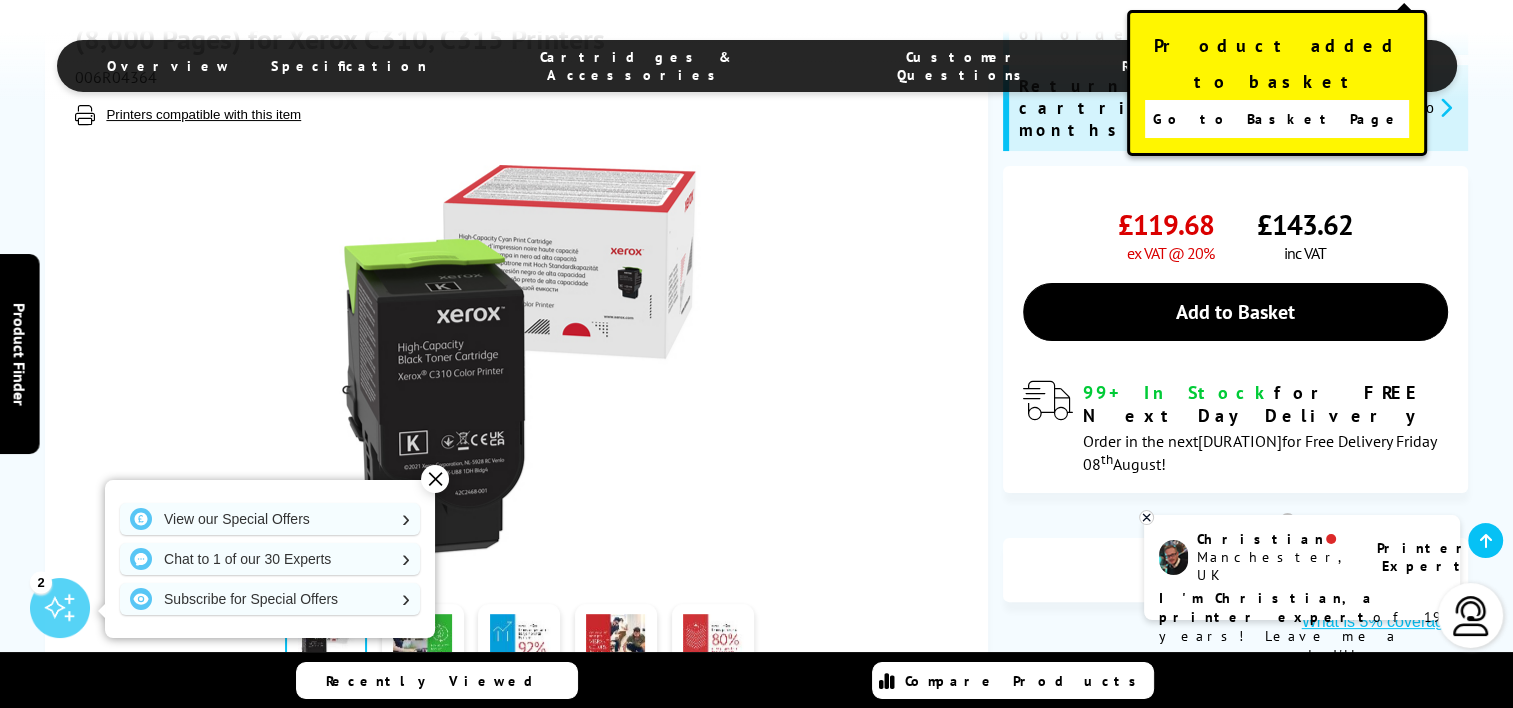 click on "Go to Basket Page" at bounding box center [1277, 119] 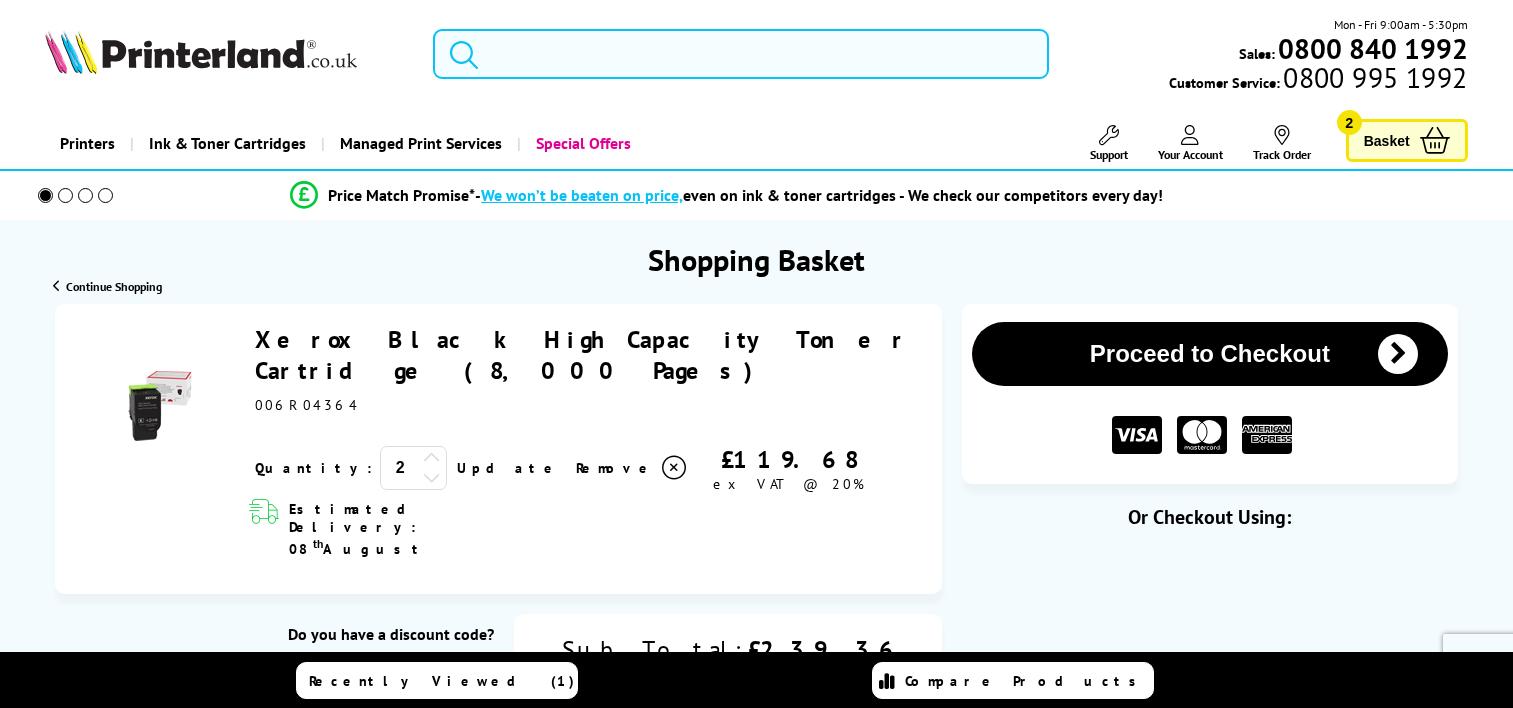 scroll, scrollTop: 0, scrollLeft: 0, axis: both 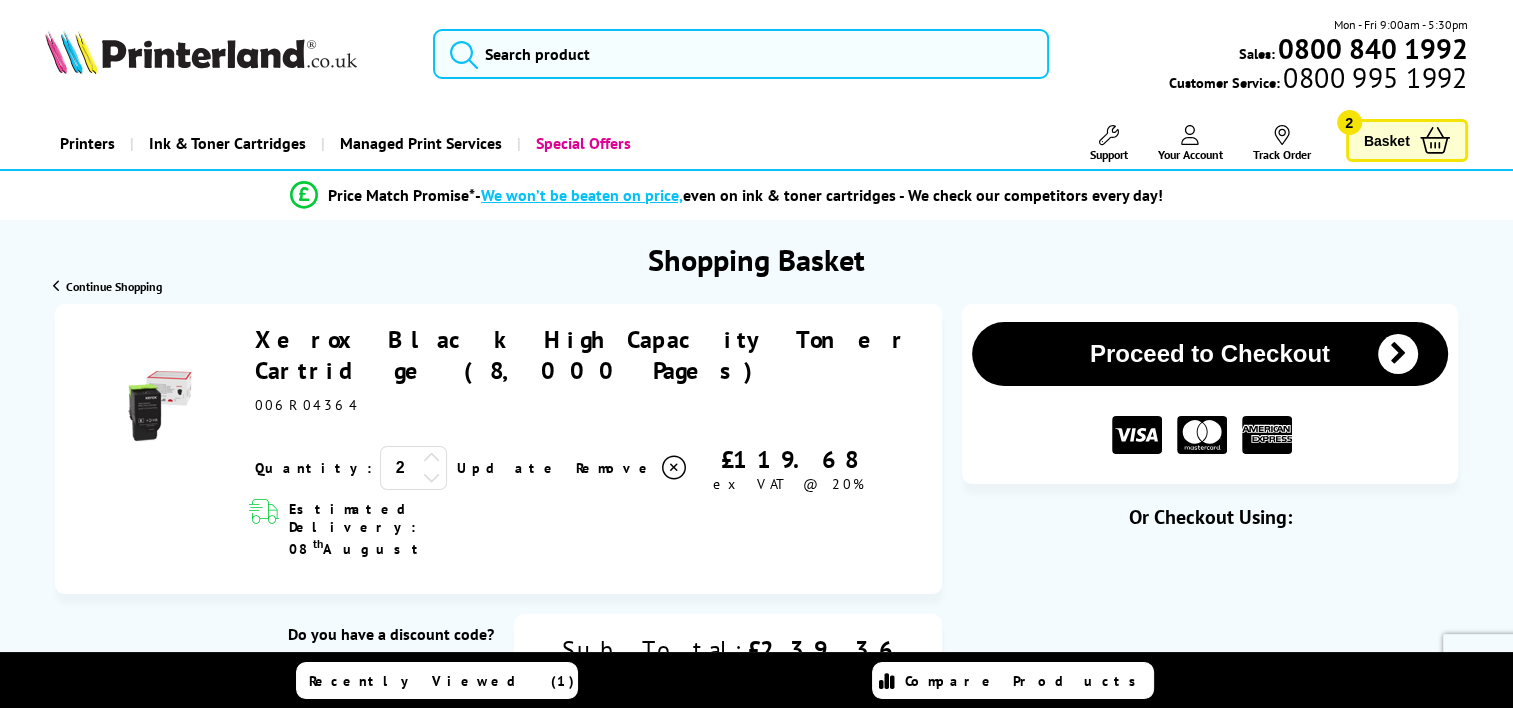 click at bounding box center [432, 477] 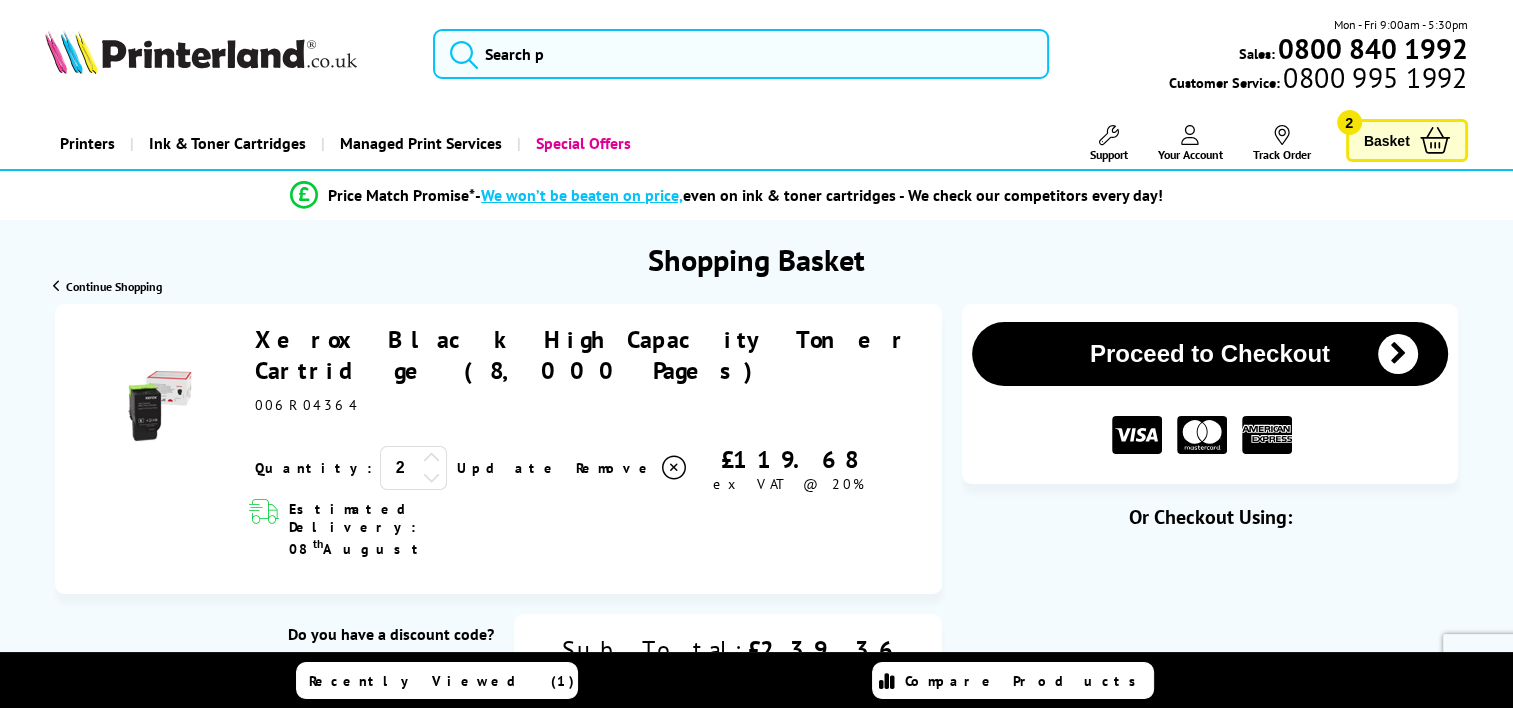 click on "Update" at bounding box center (508, 468) 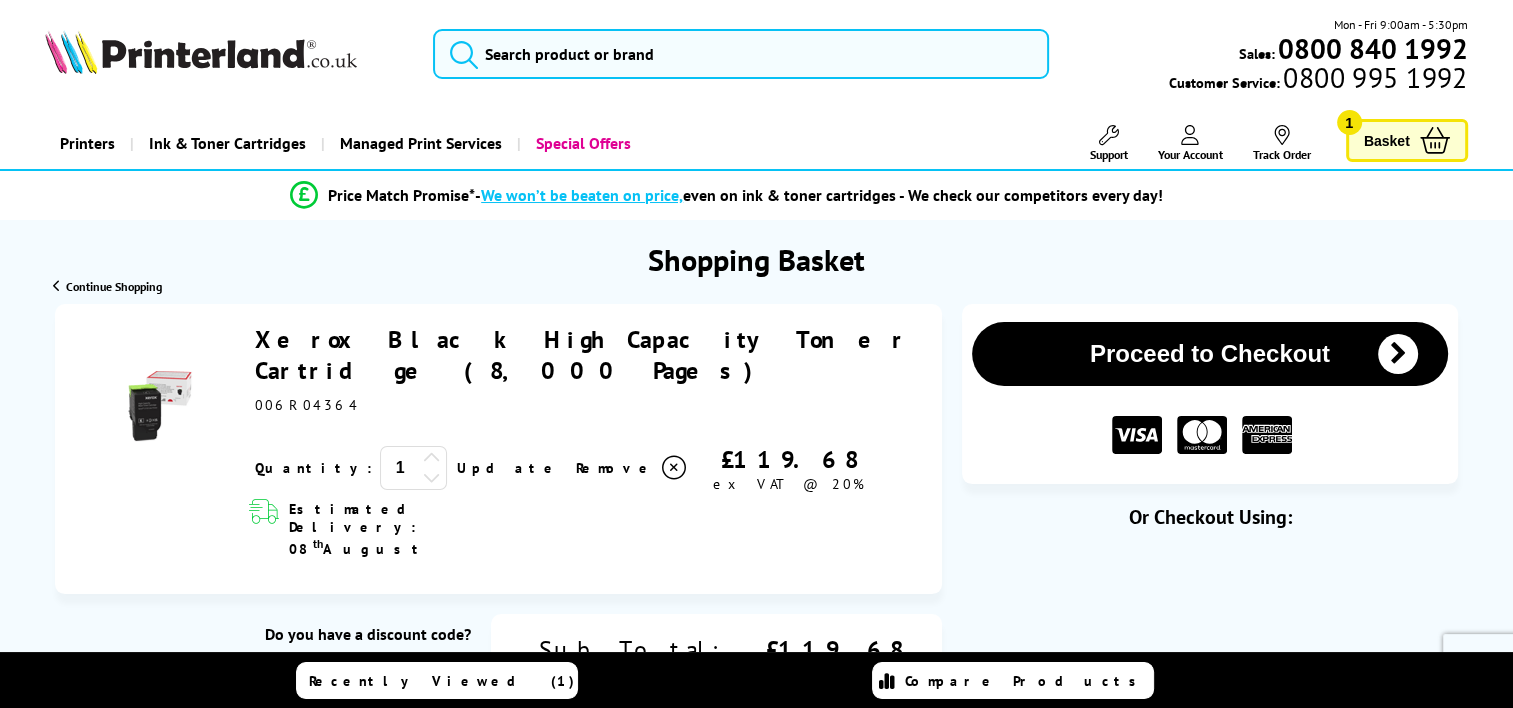 click at bounding box center [1398, 354] 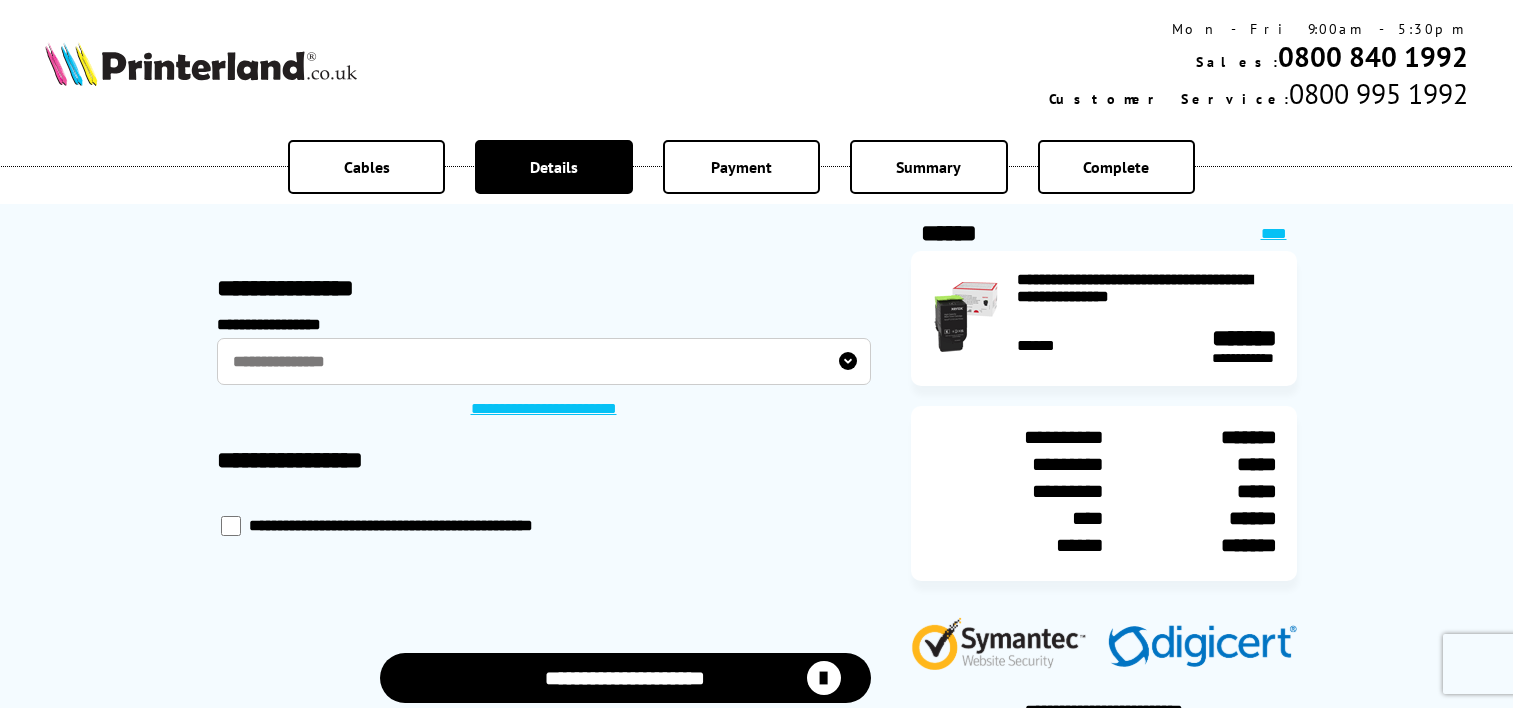 scroll, scrollTop: 0, scrollLeft: 0, axis: both 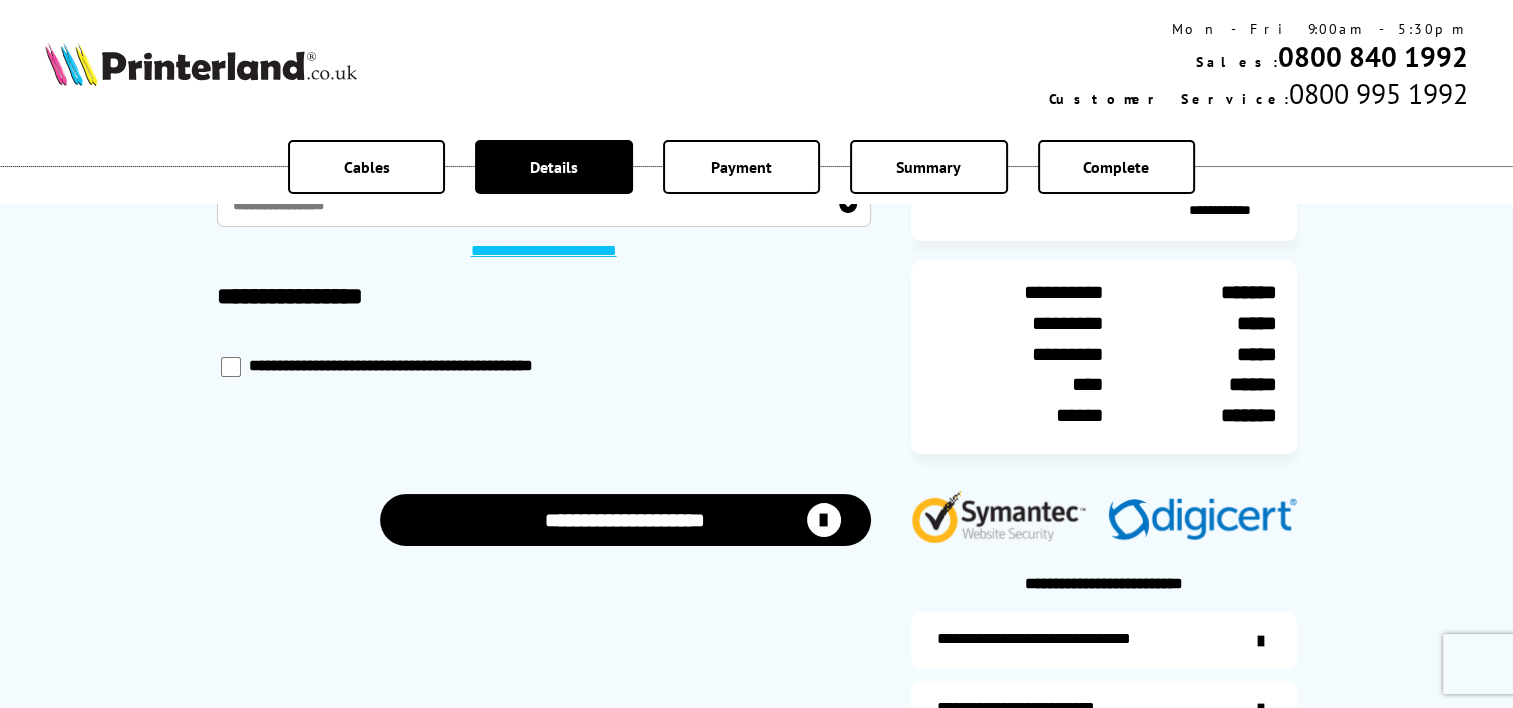 click on "**********" at bounding box center [625, 519] 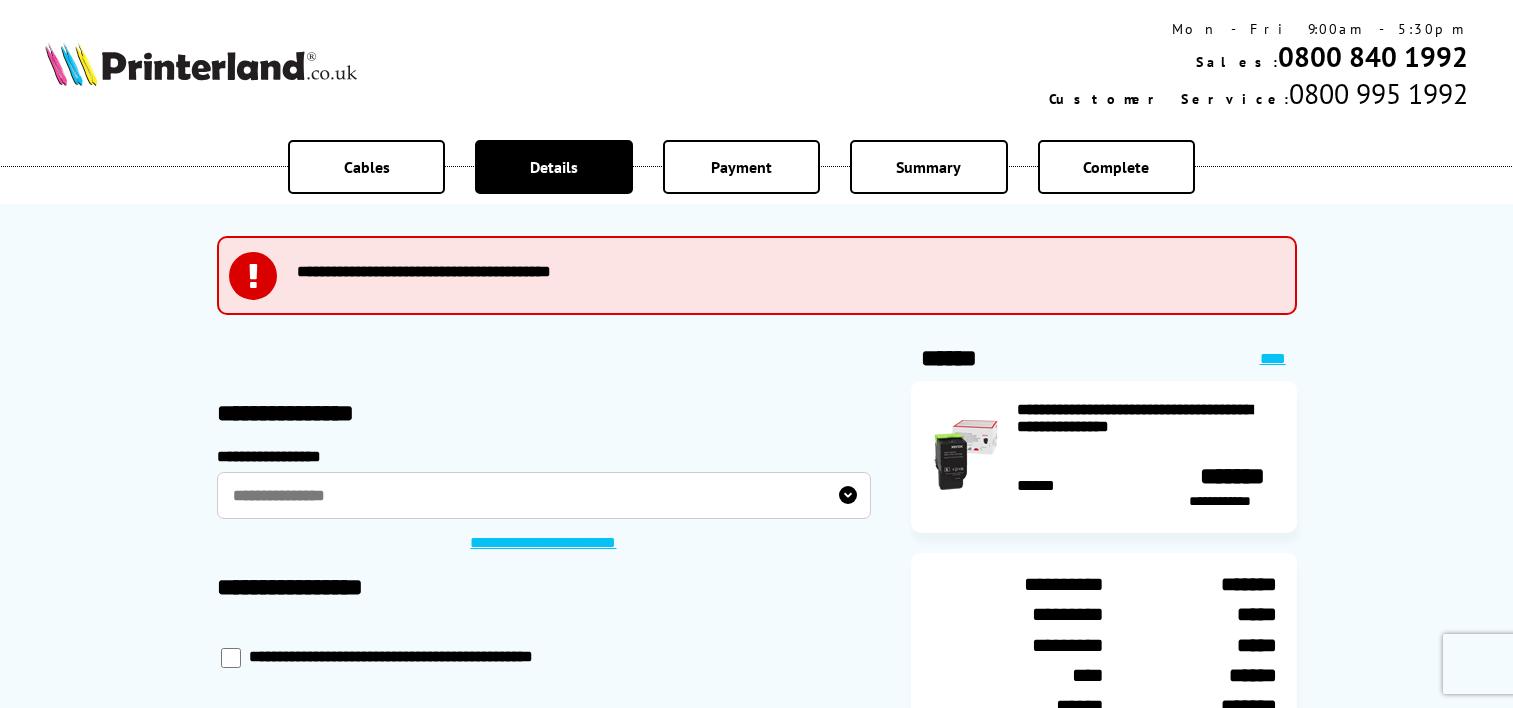 scroll, scrollTop: 0, scrollLeft: 0, axis: both 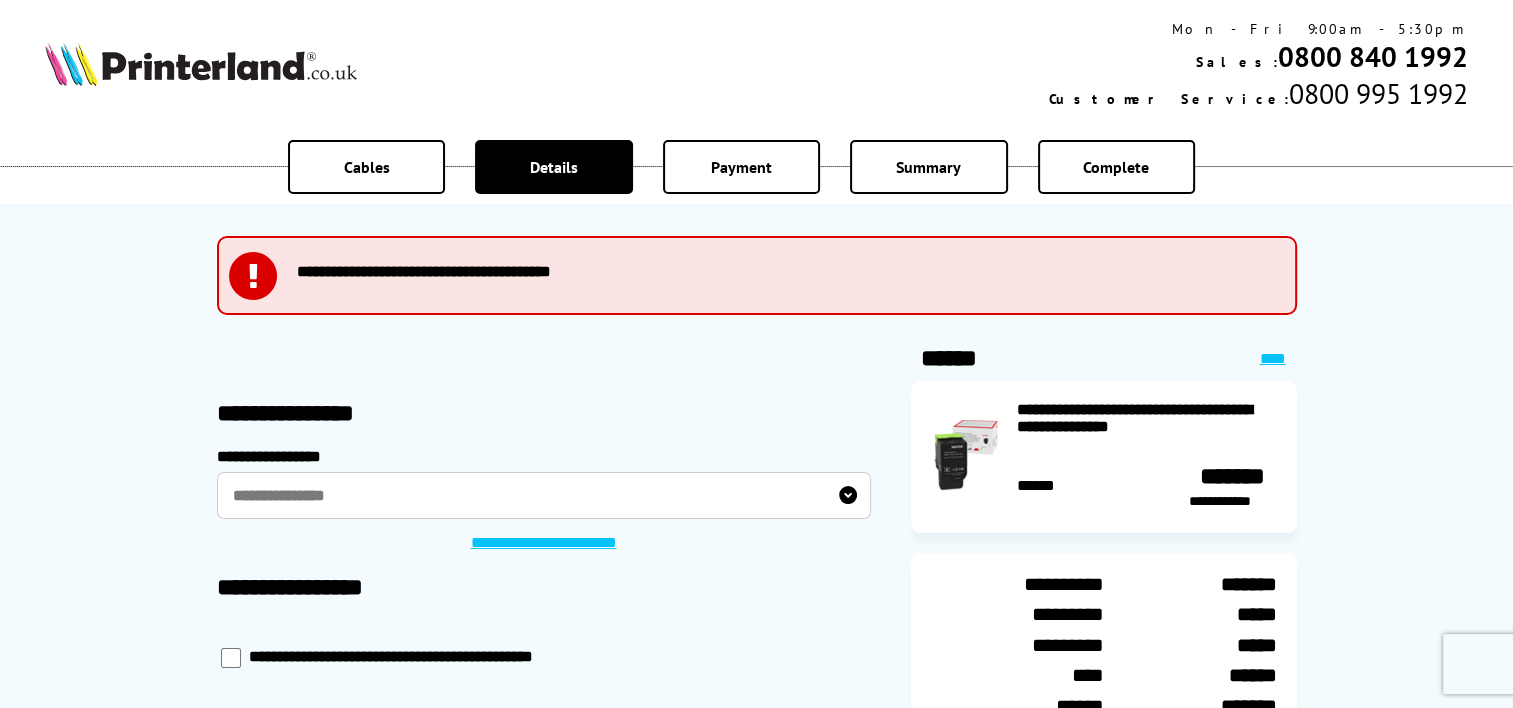 click on "**********" at bounding box center (544, 495) 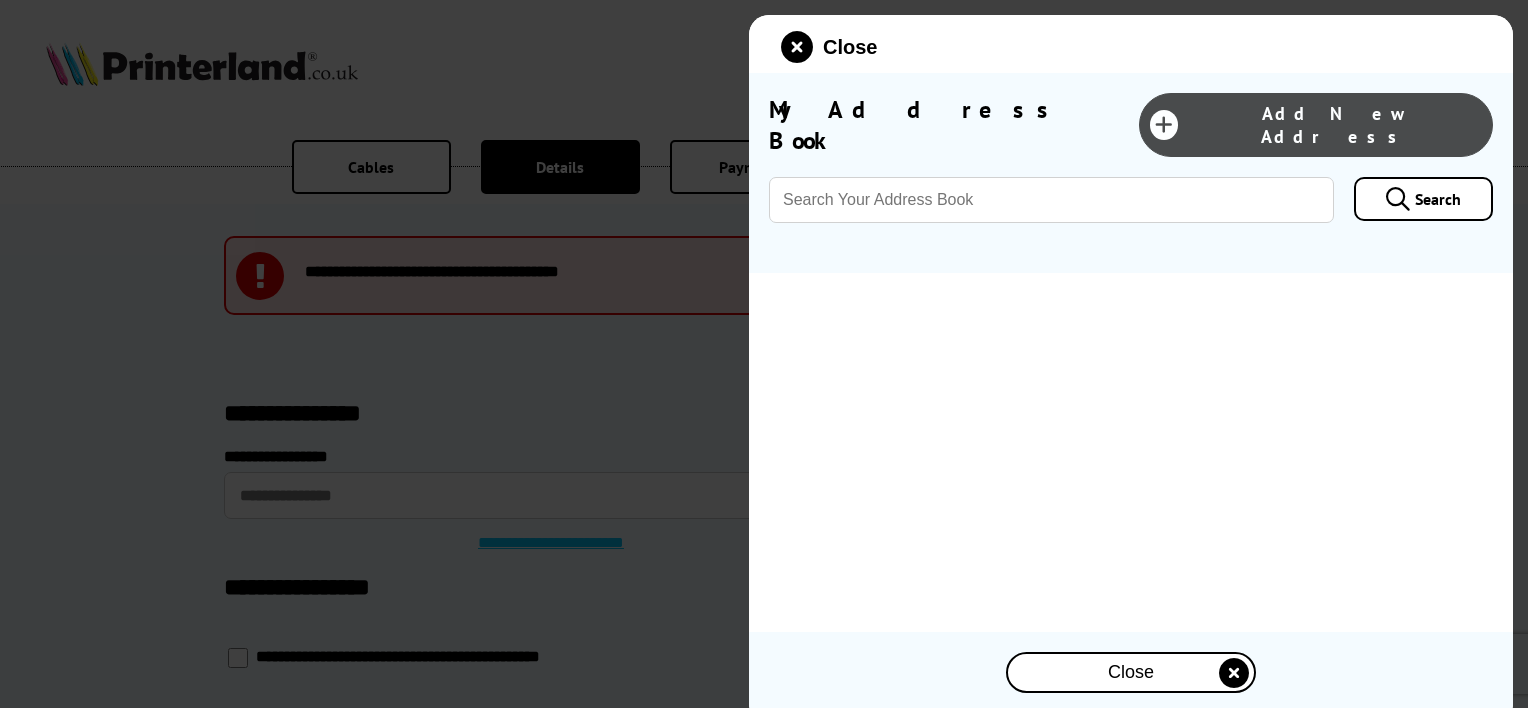 click on "Add New Address" at bounding box center (1335, 125) 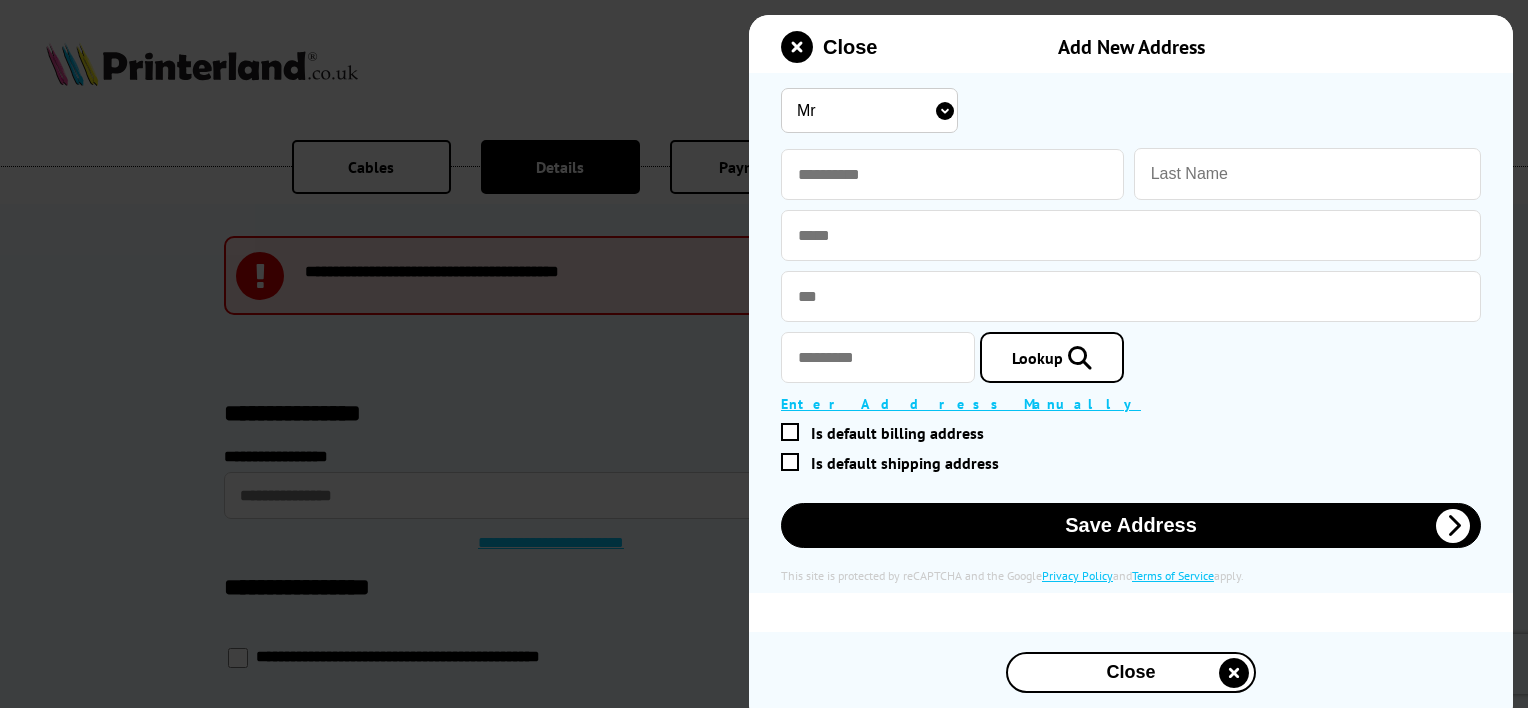 click on "Mr
Miss
Mrs
Ms" at bounding box center (869, 110) 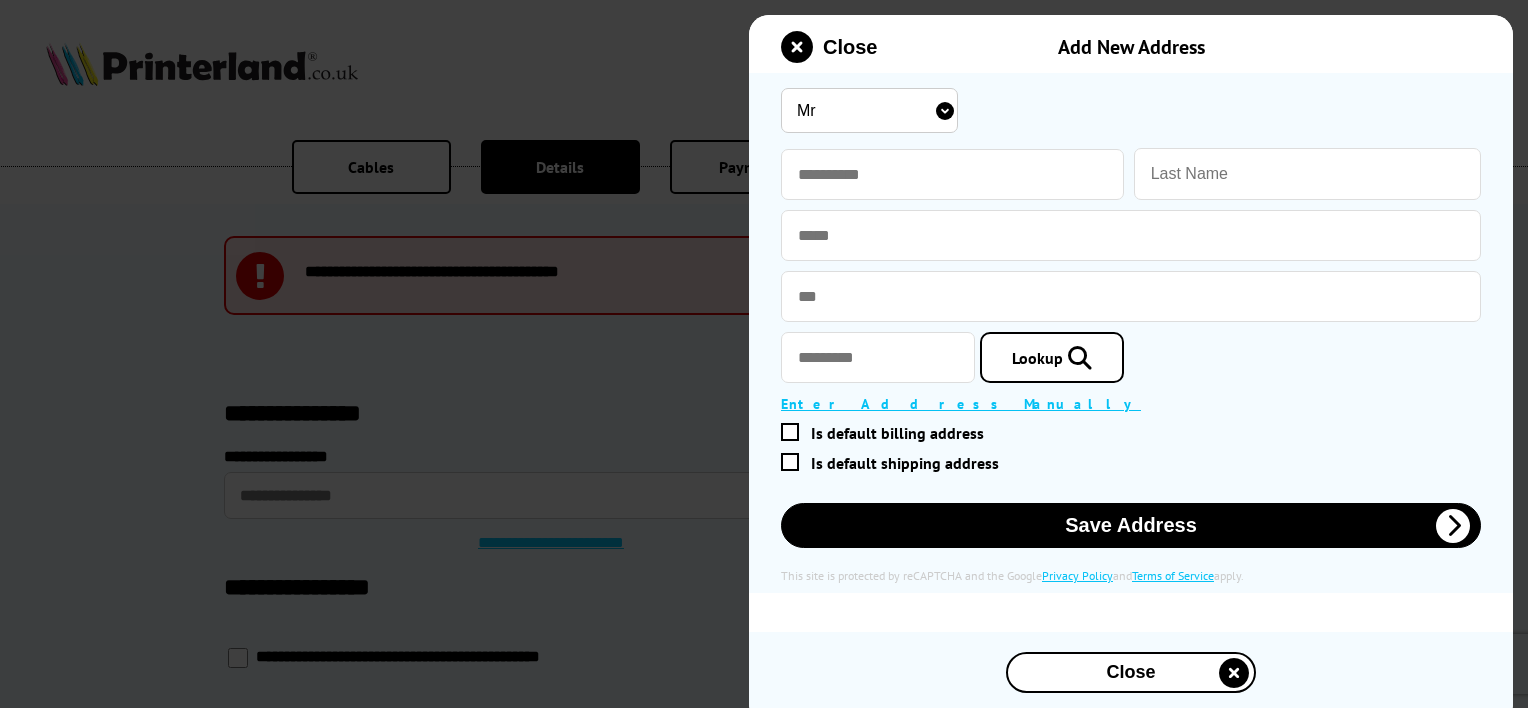 click on "Mr
Miss
Mrs
Ms" at bounding box center [869, 110] 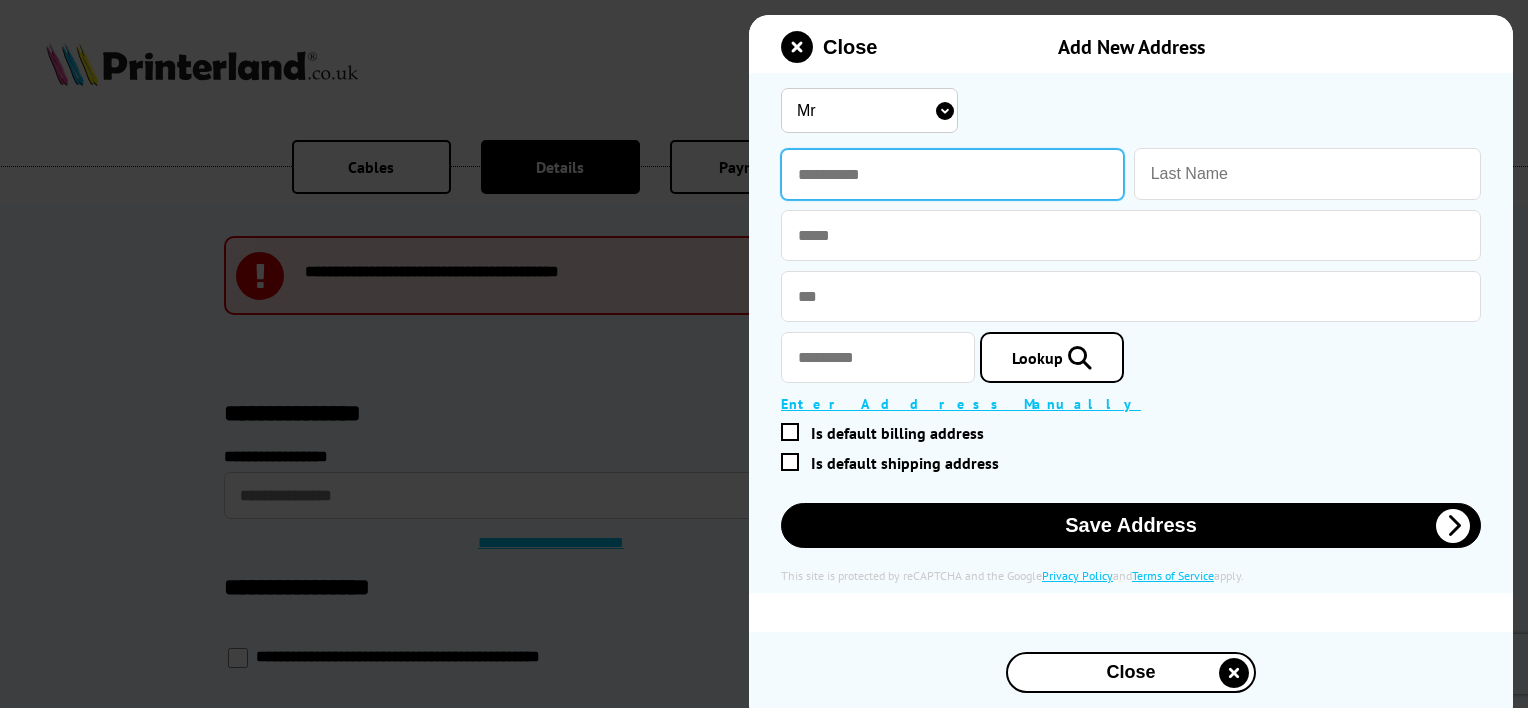 click at bounding box center (952, 174) 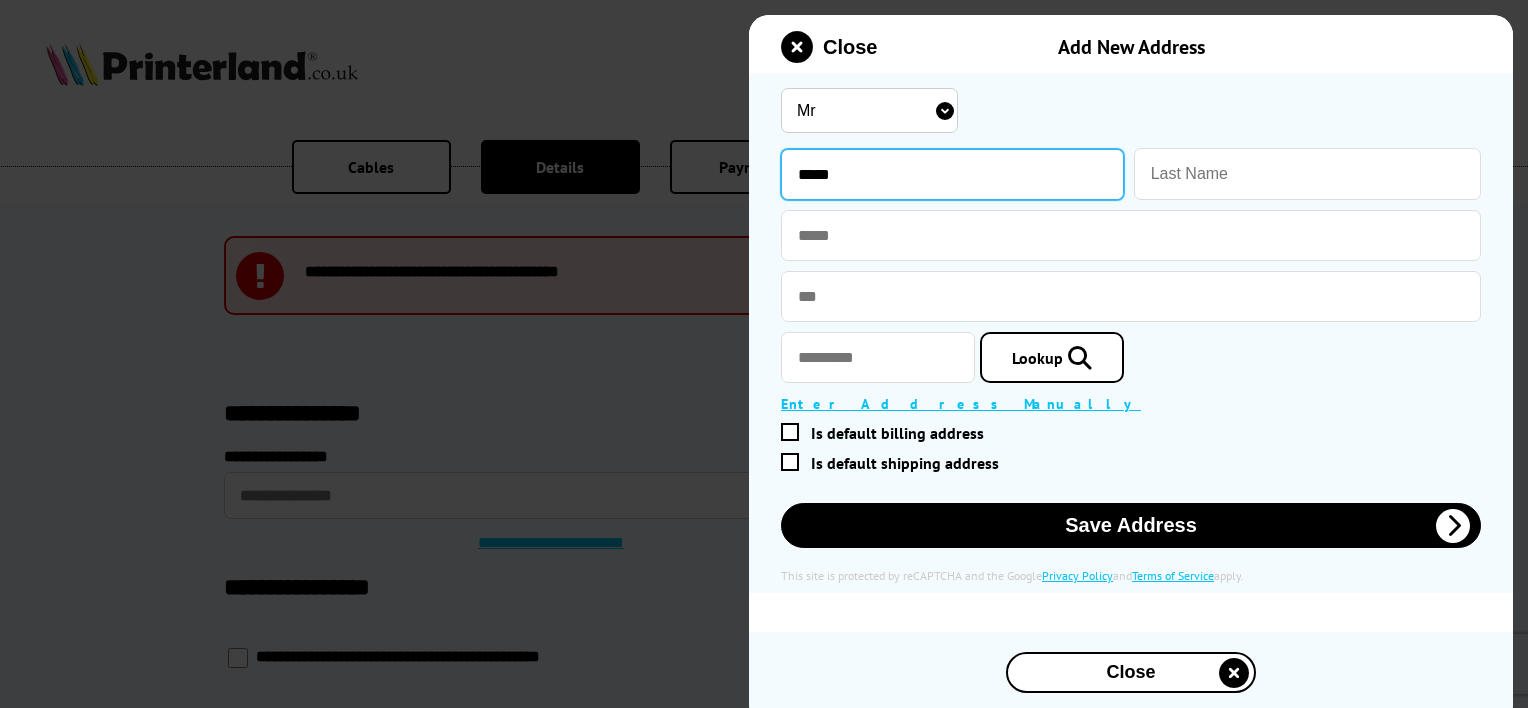 type on "*****" 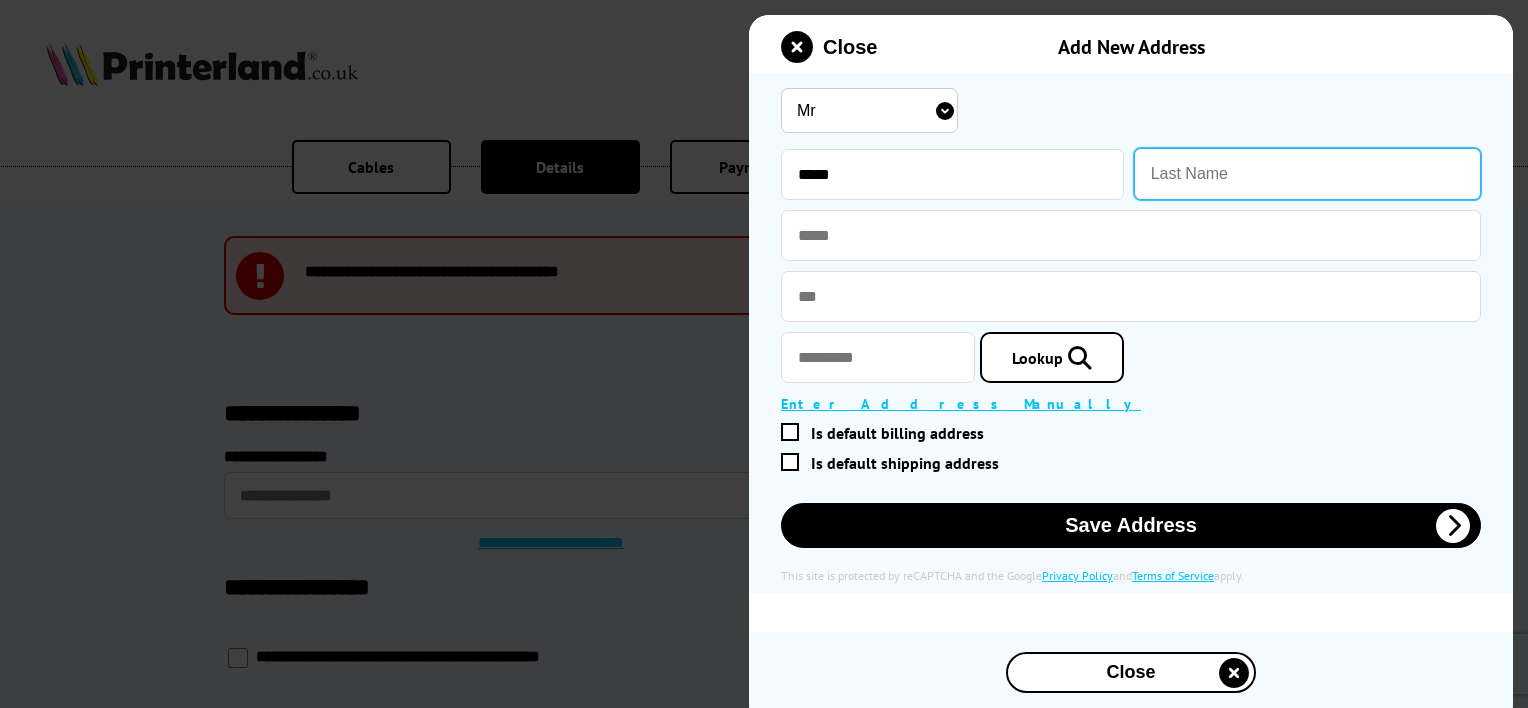 click at bounding box center [1307, 174] 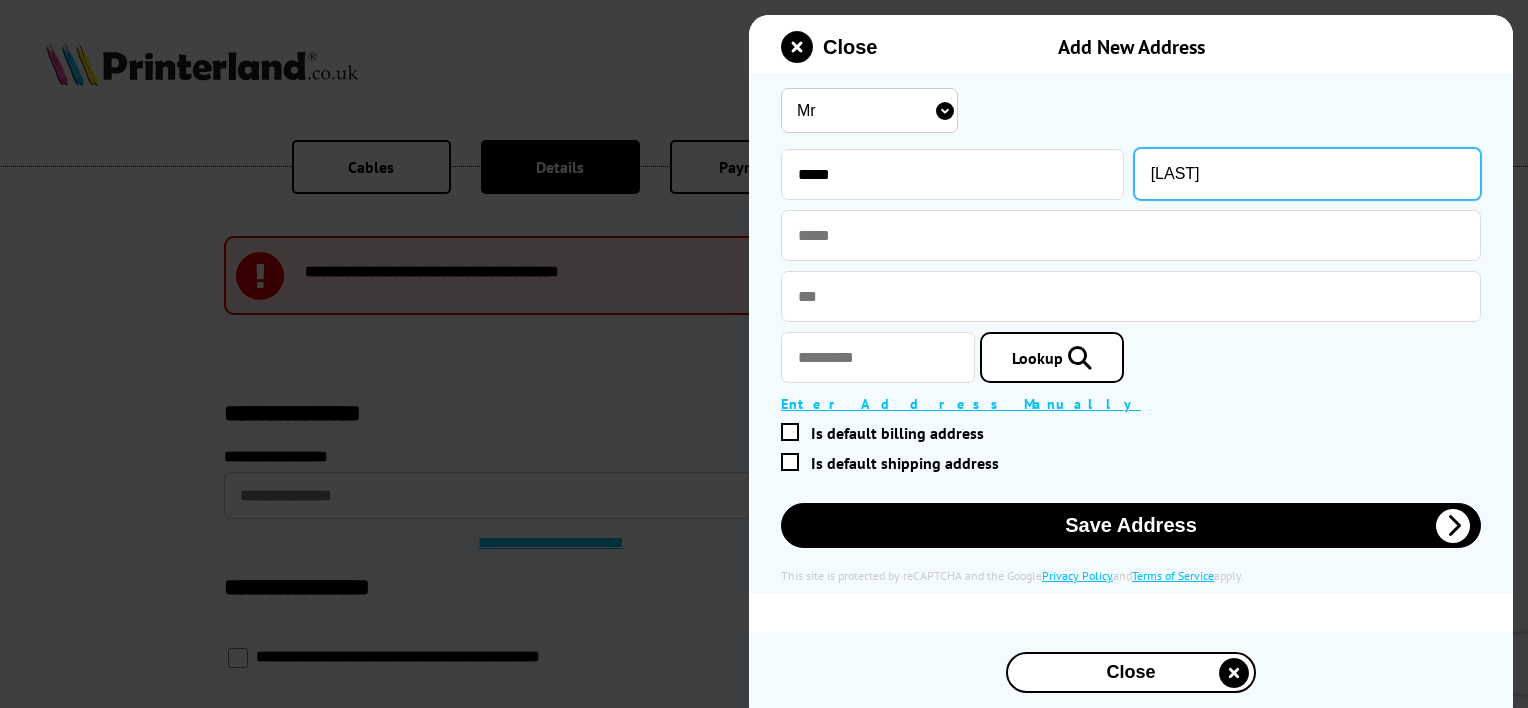 type on "R" 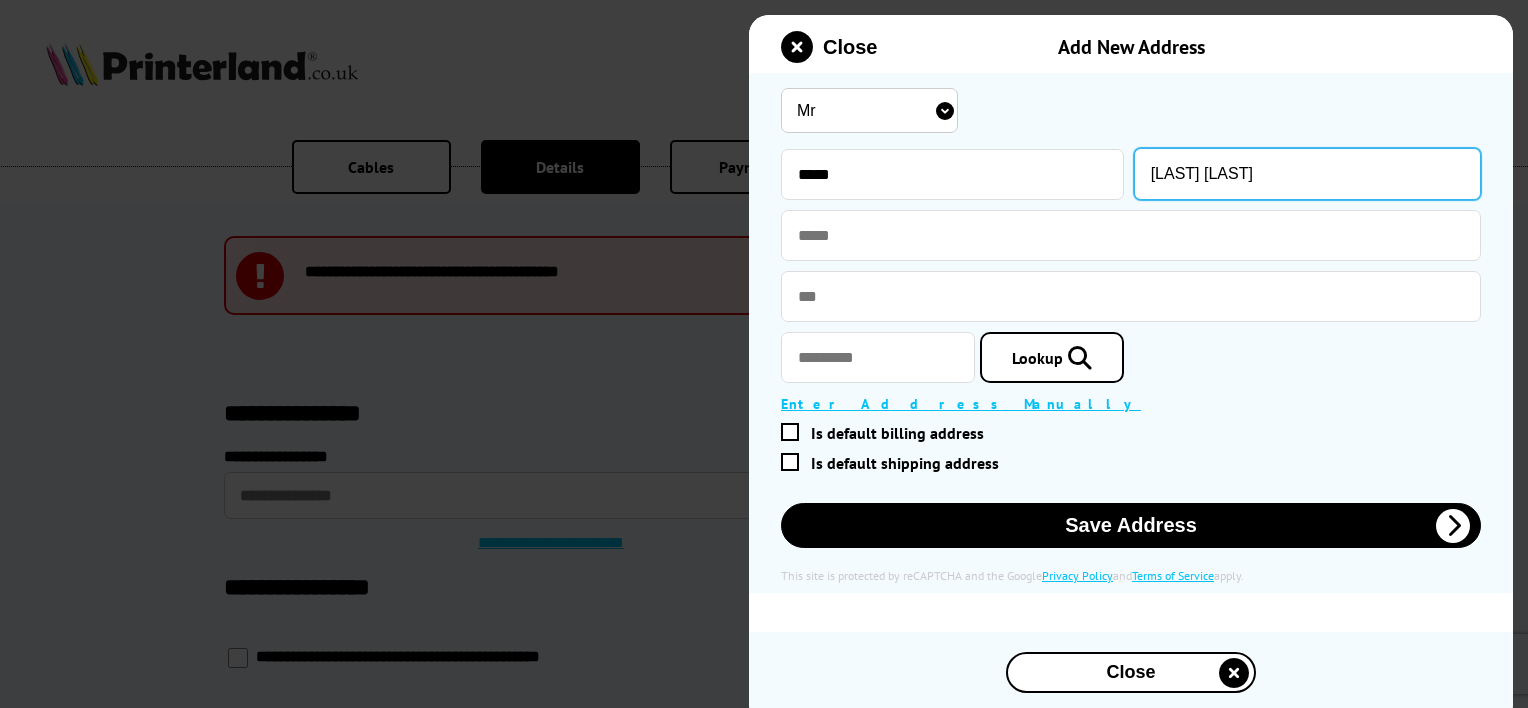 type on "[LAST] [LAST]" 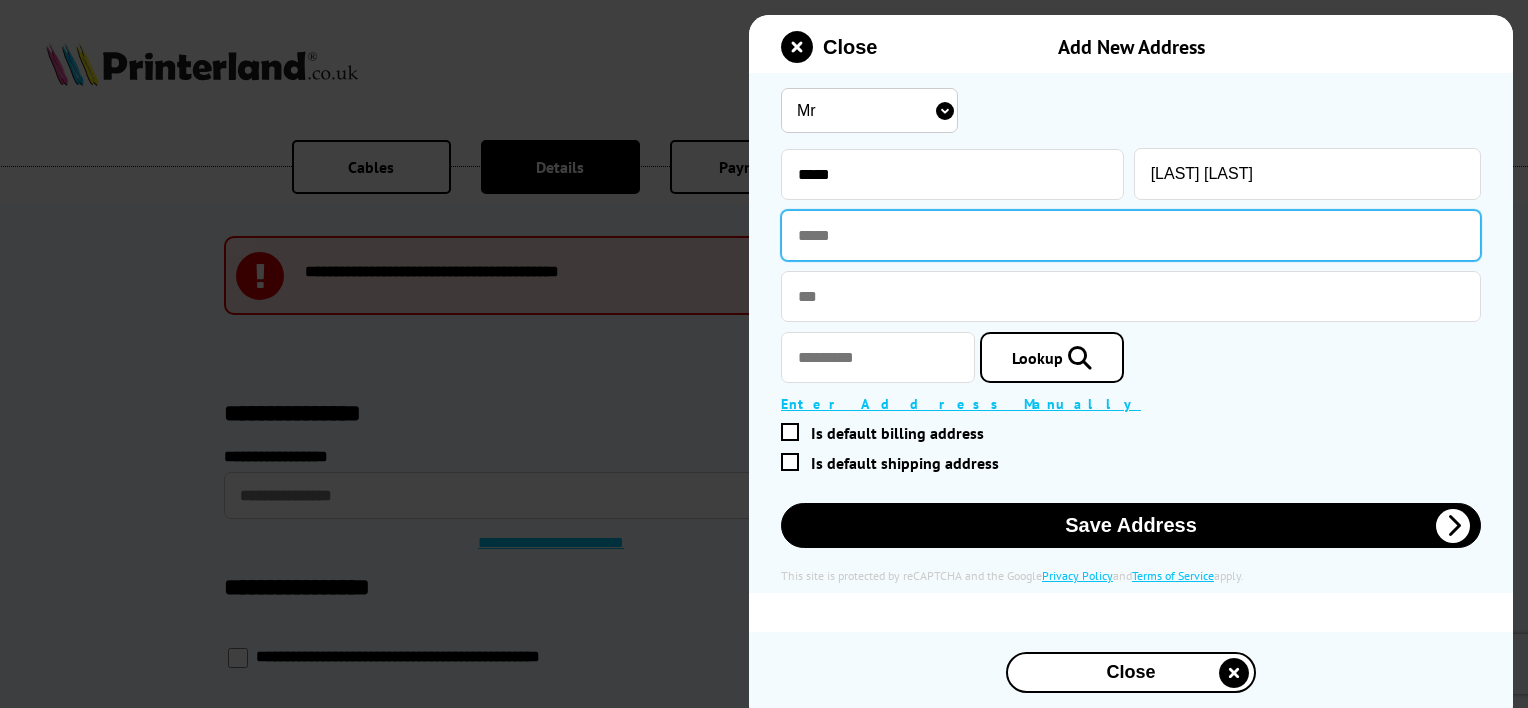 click at bounding box center [1131, 235] 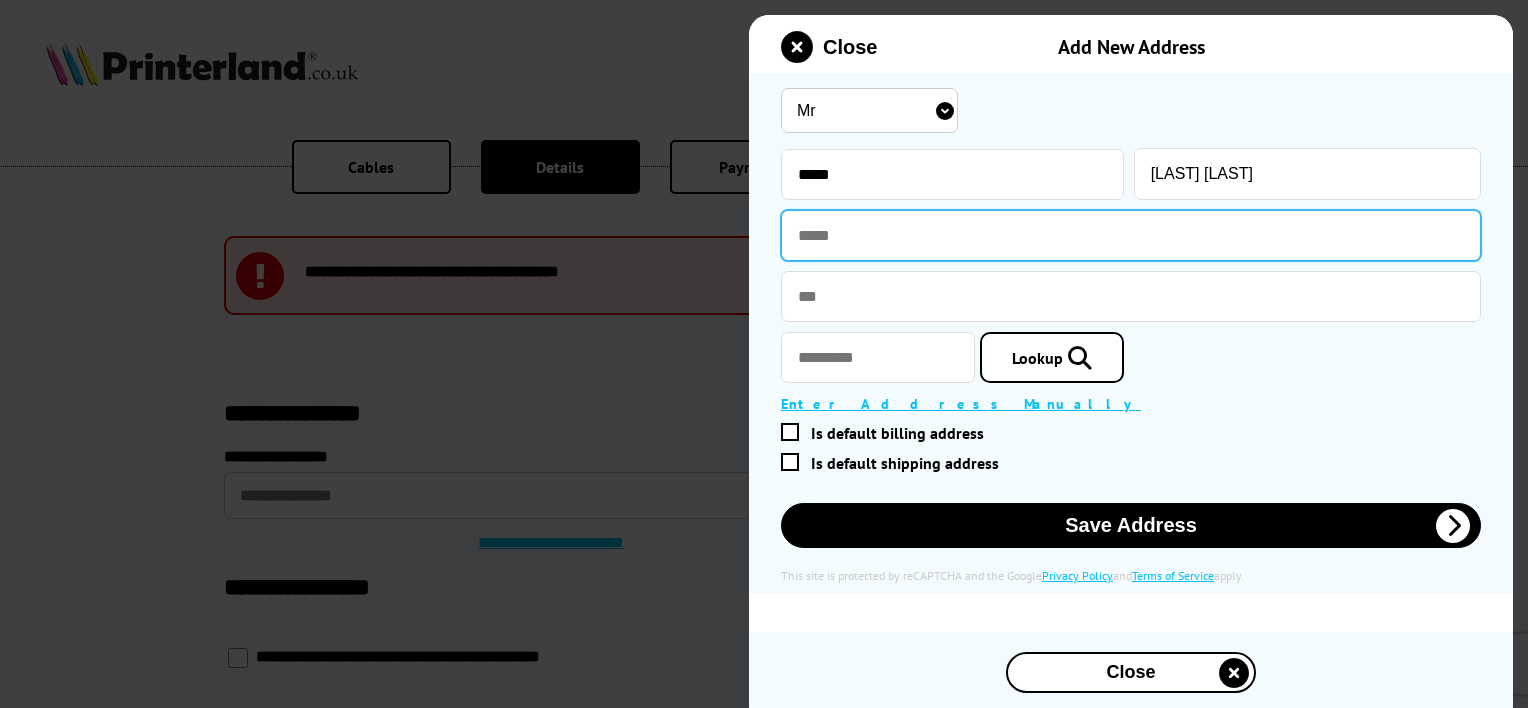 type on "**********" 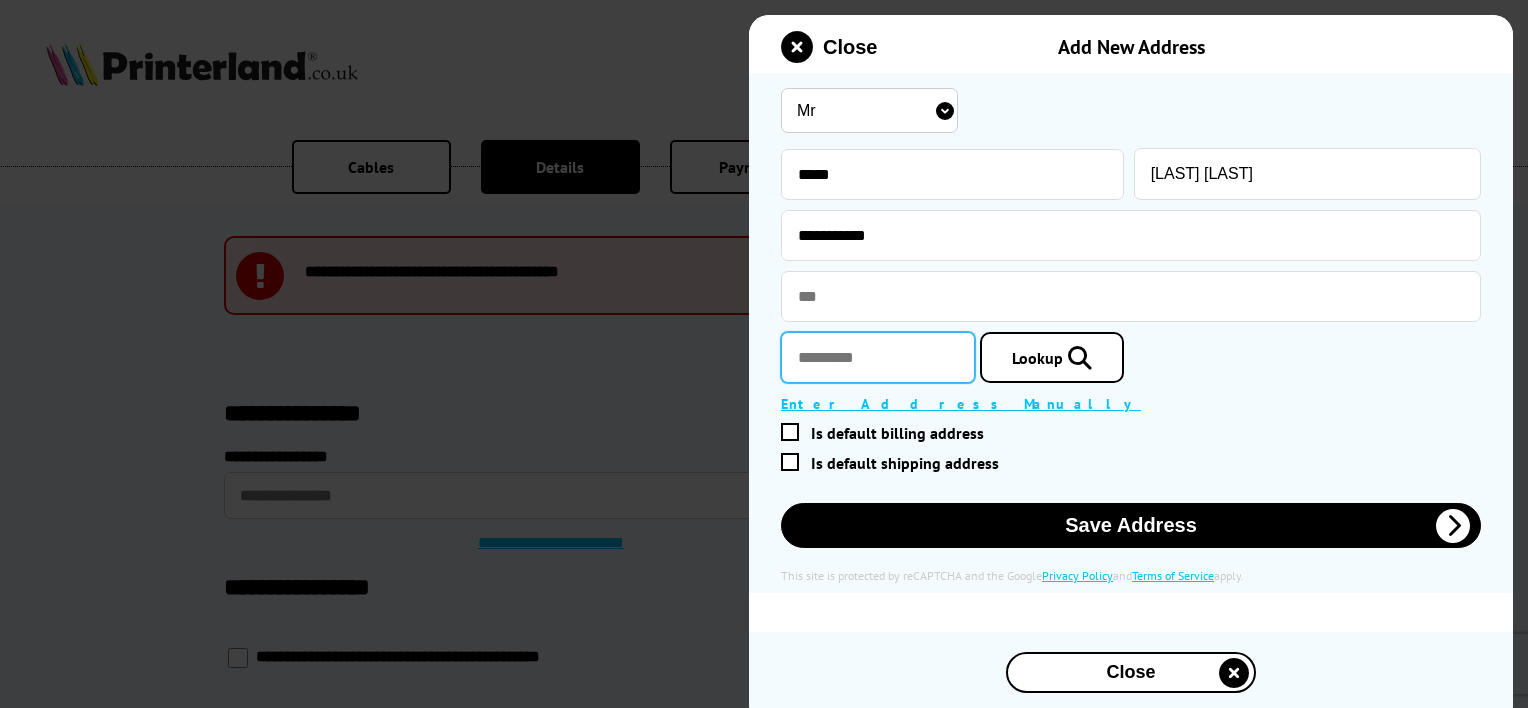 type on "*******" 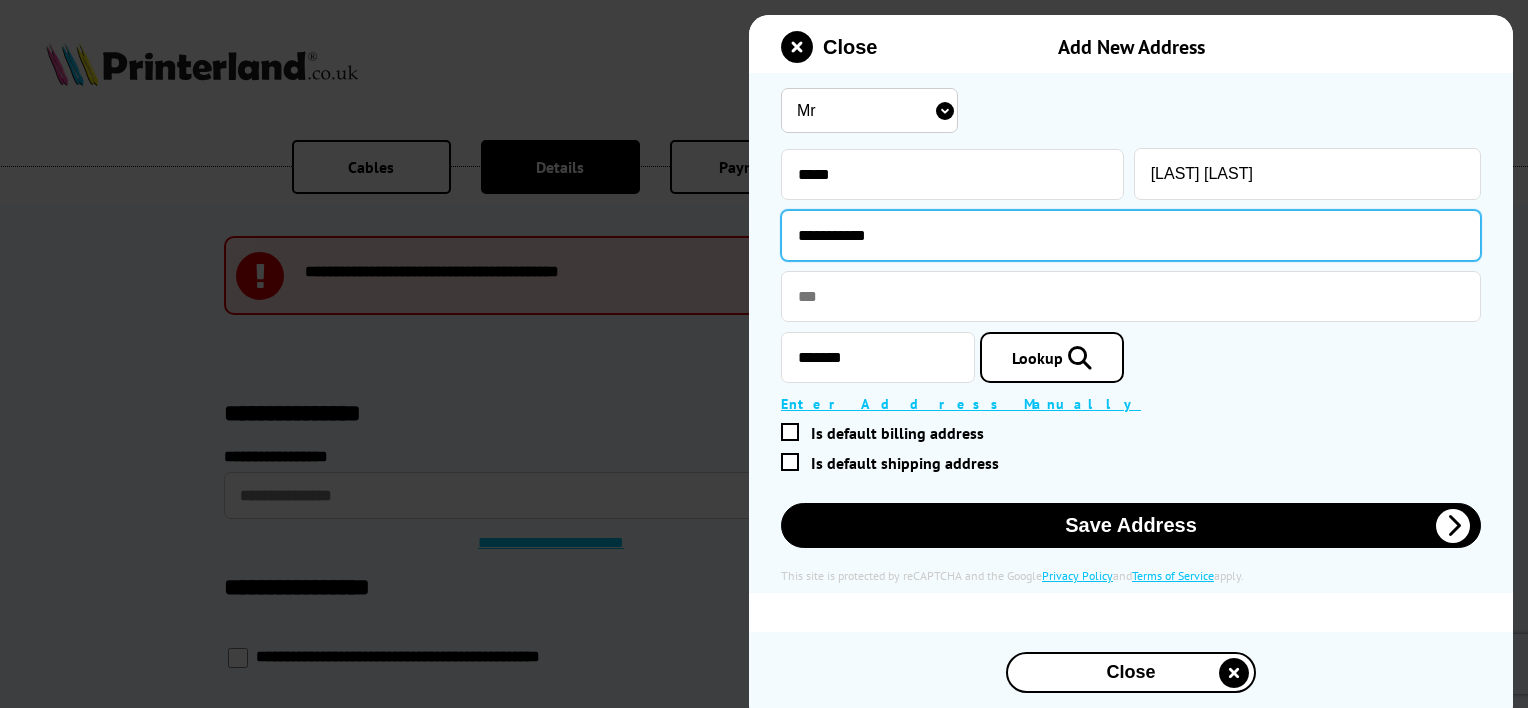 type on "**********" 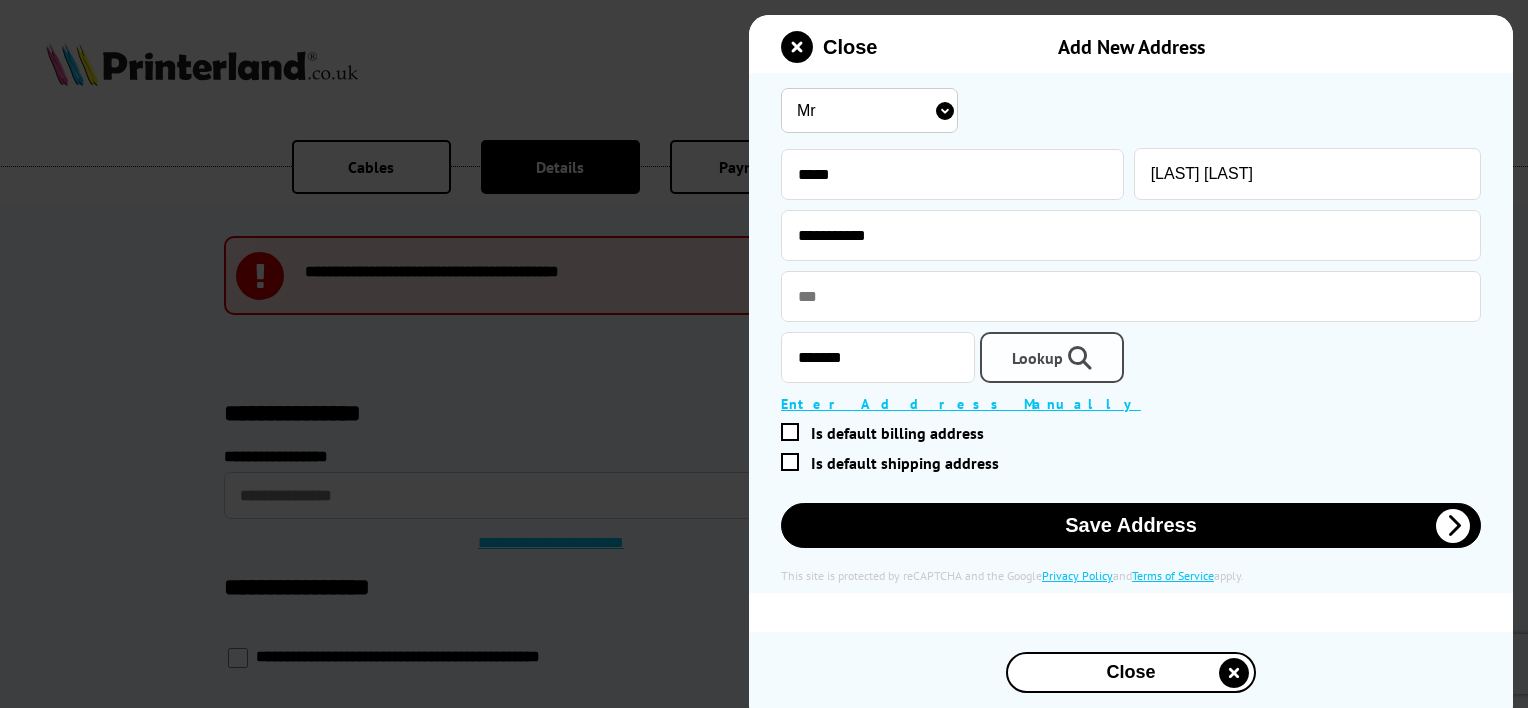 click at bounding box center (1077, 358) 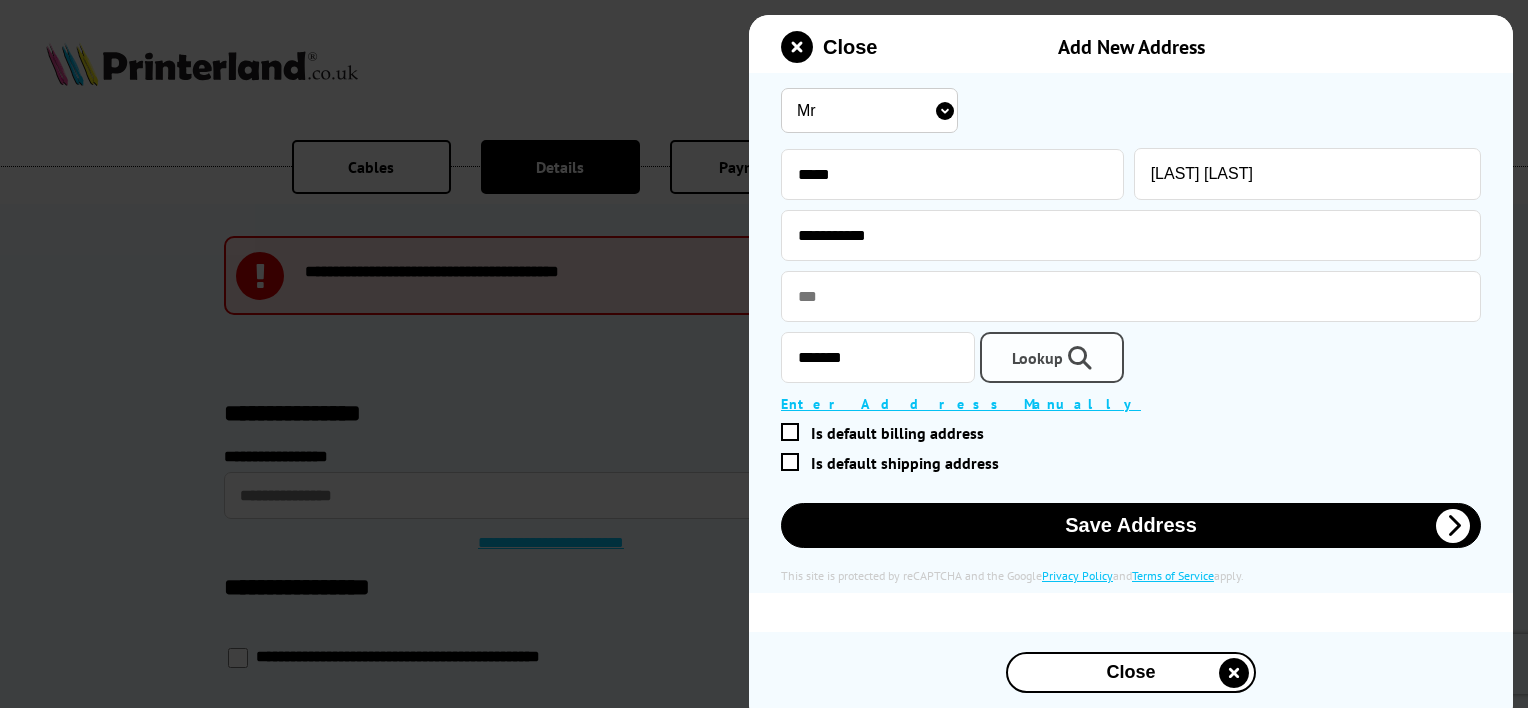 click at bounding box center [1077, 358] 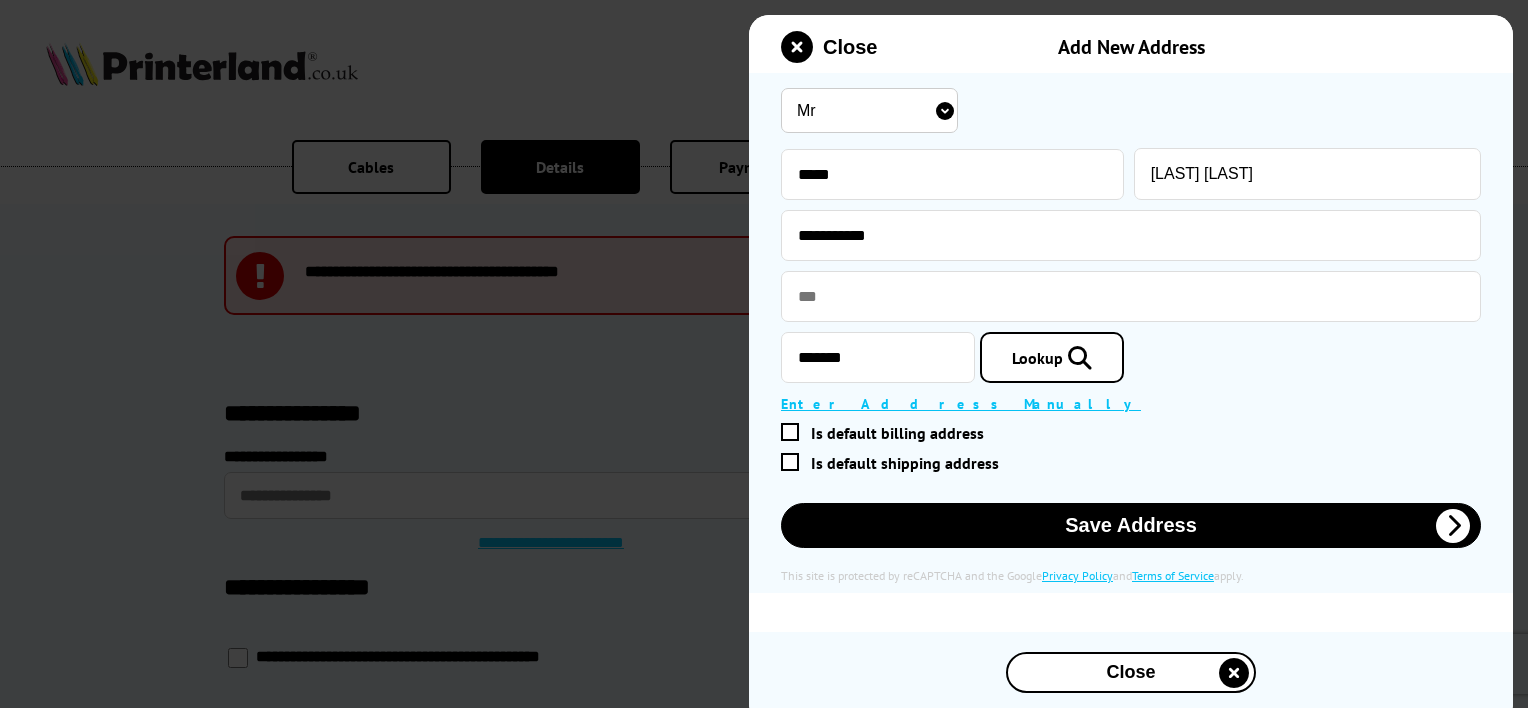 click on "Enter Address Manually" at bounding box center (961, 404) 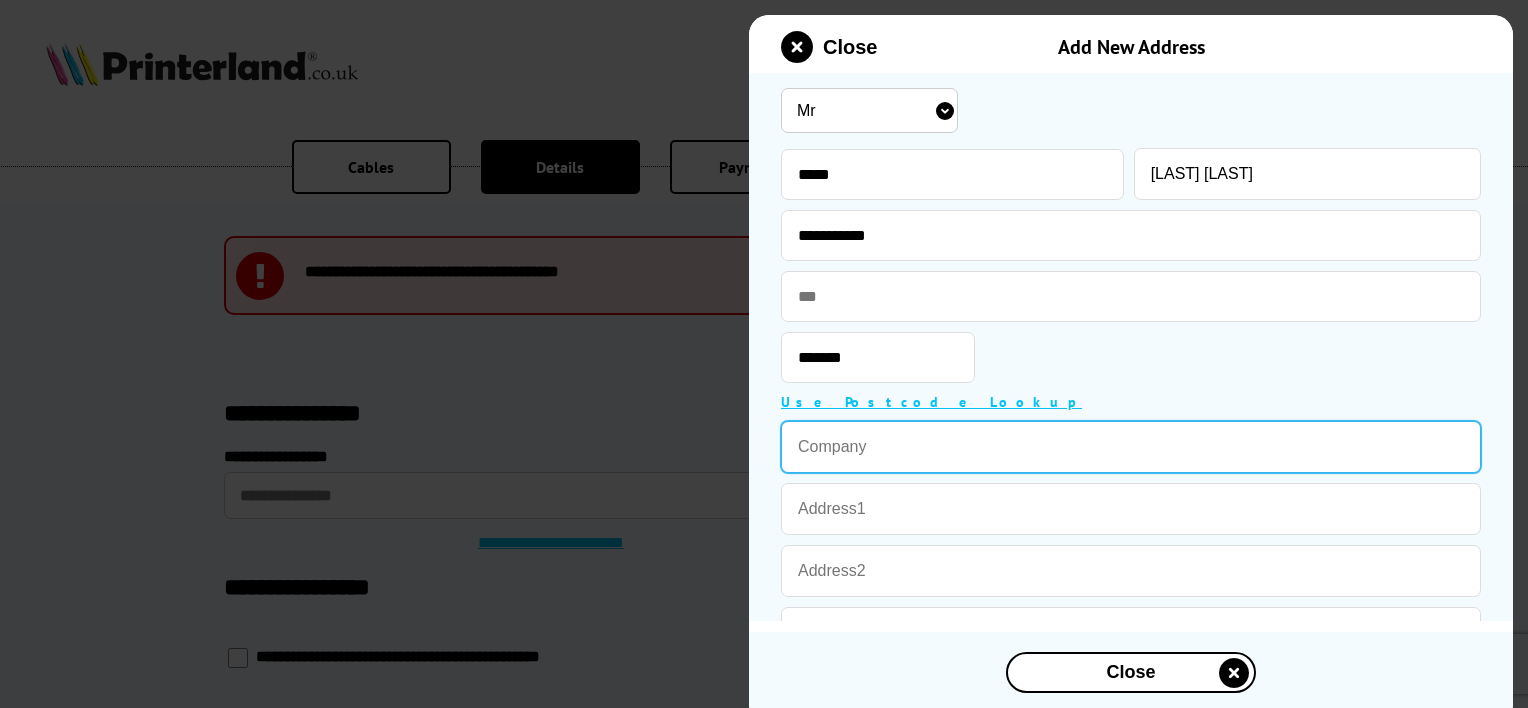 click at bounding box center (1131, 447) 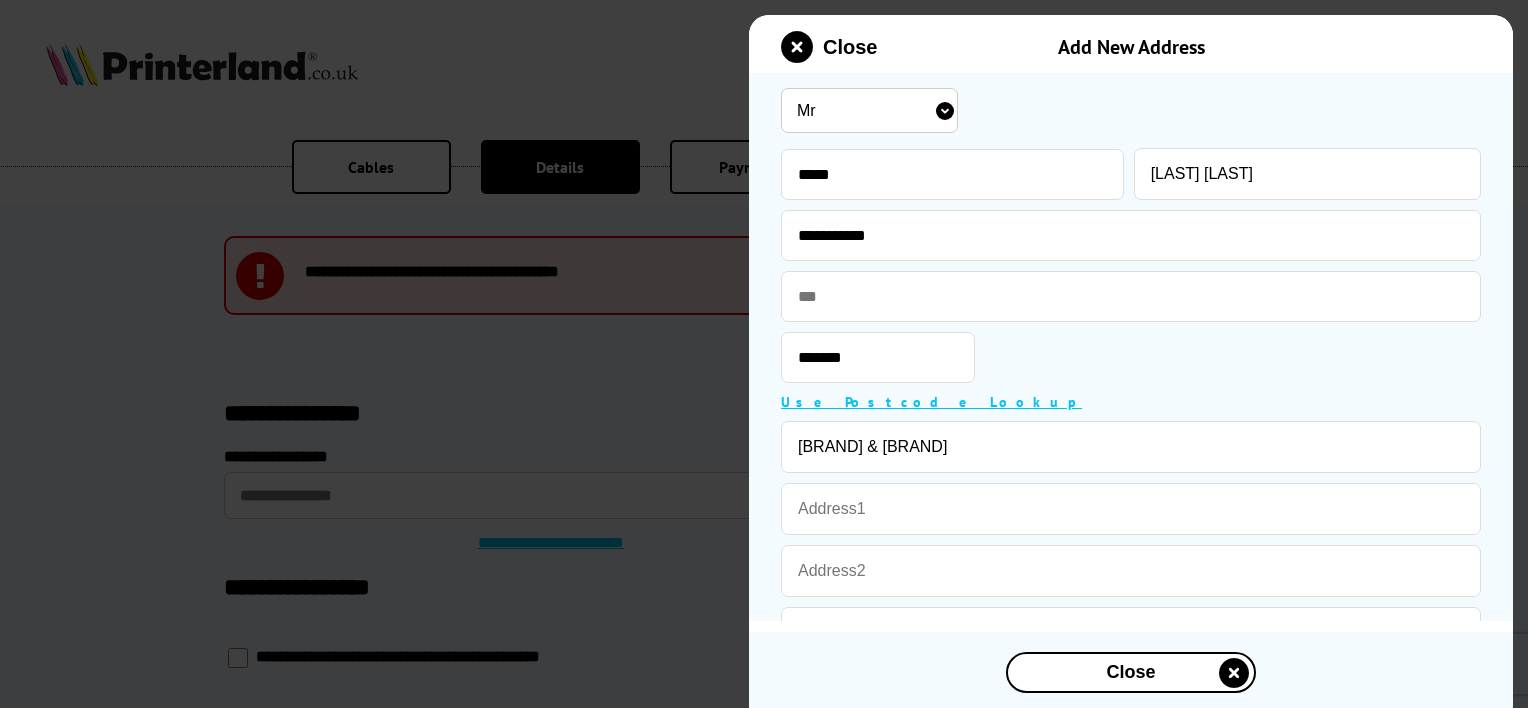 type on "ramsden and whale Ltd Unit 1 Harrold Street" 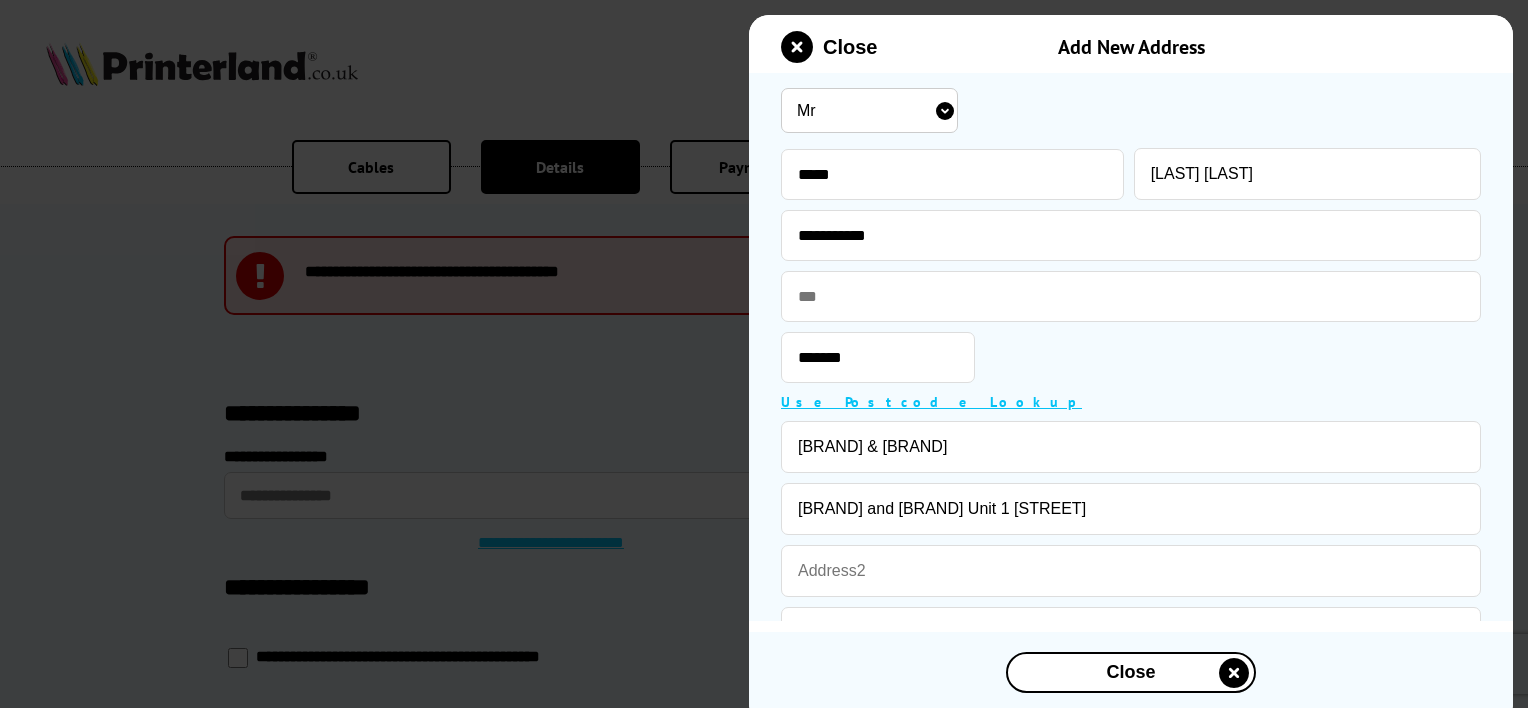 type on "Harrold Street" 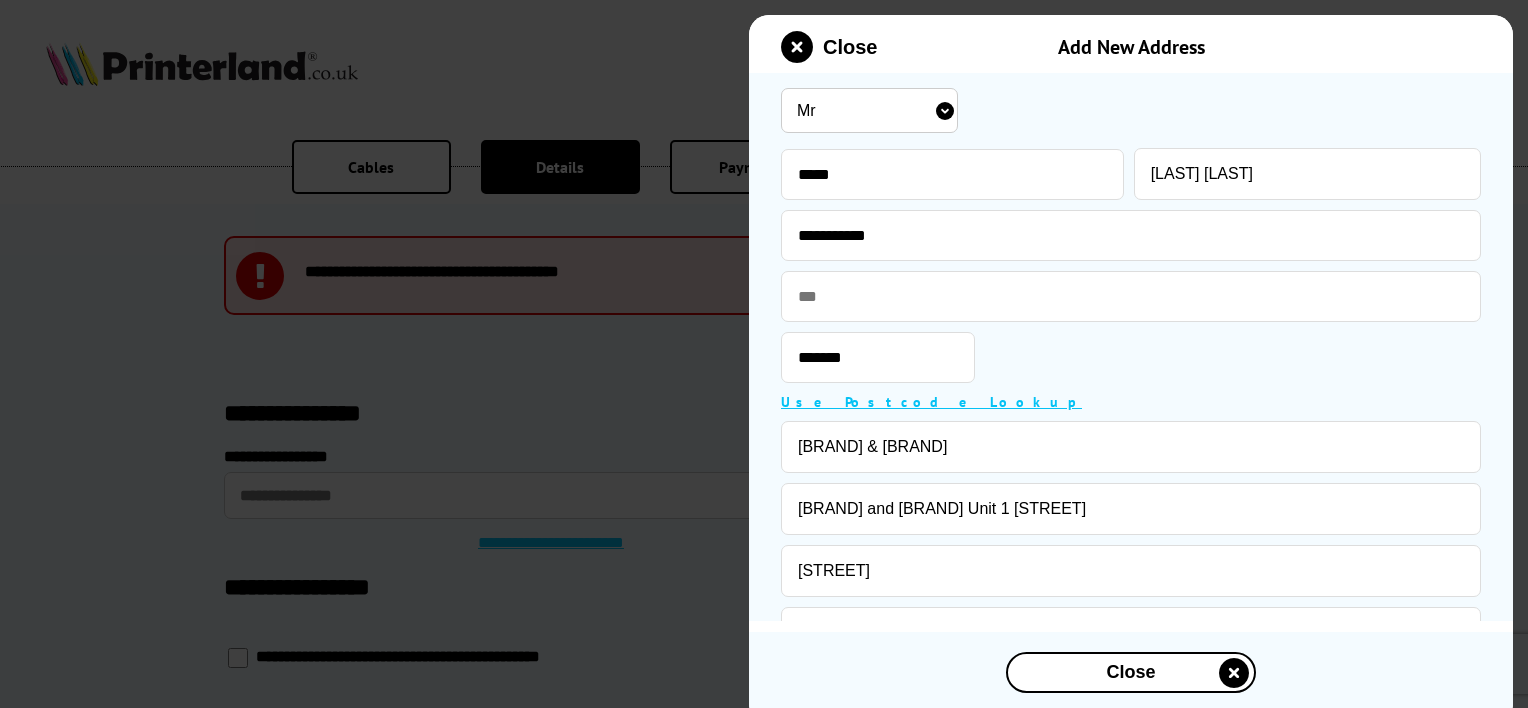 type on "TIPTON" 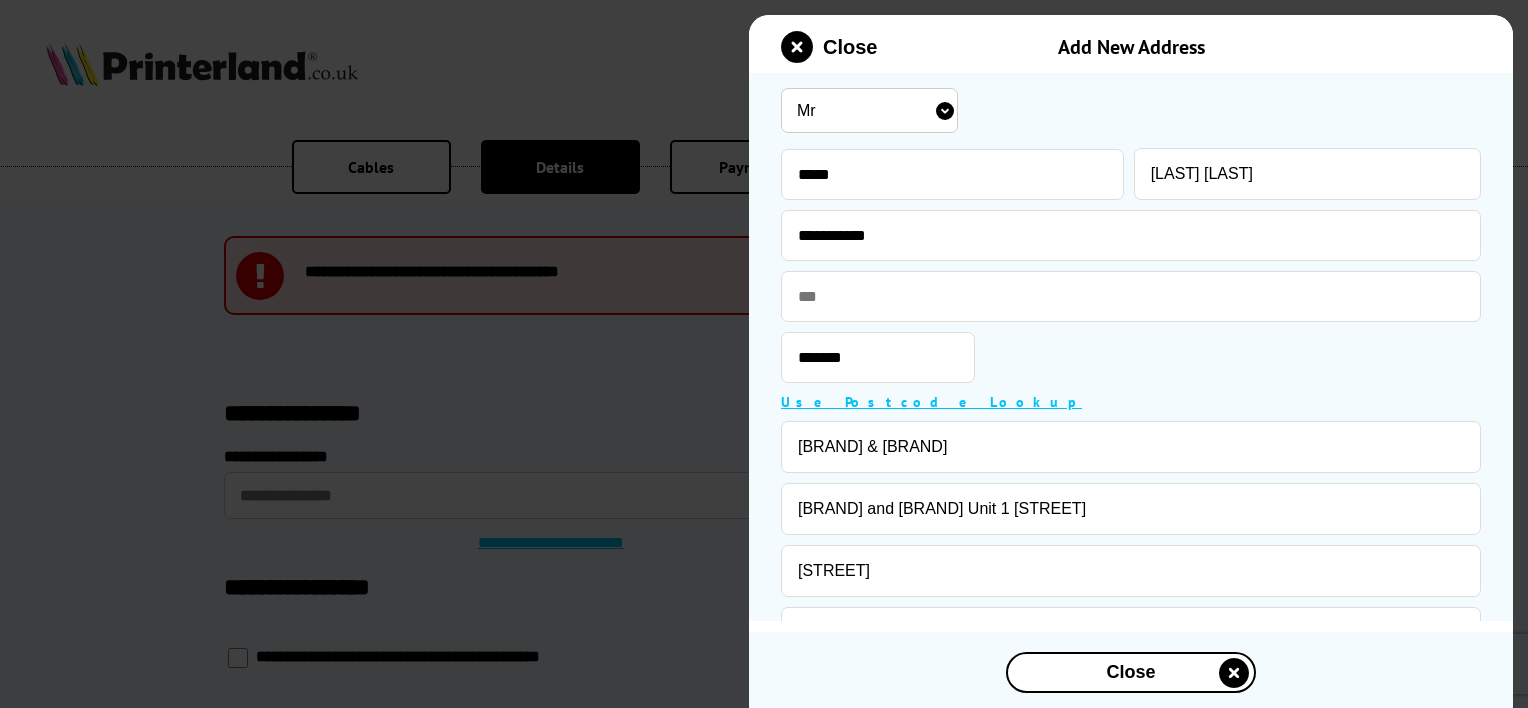 type on "West Midlands" 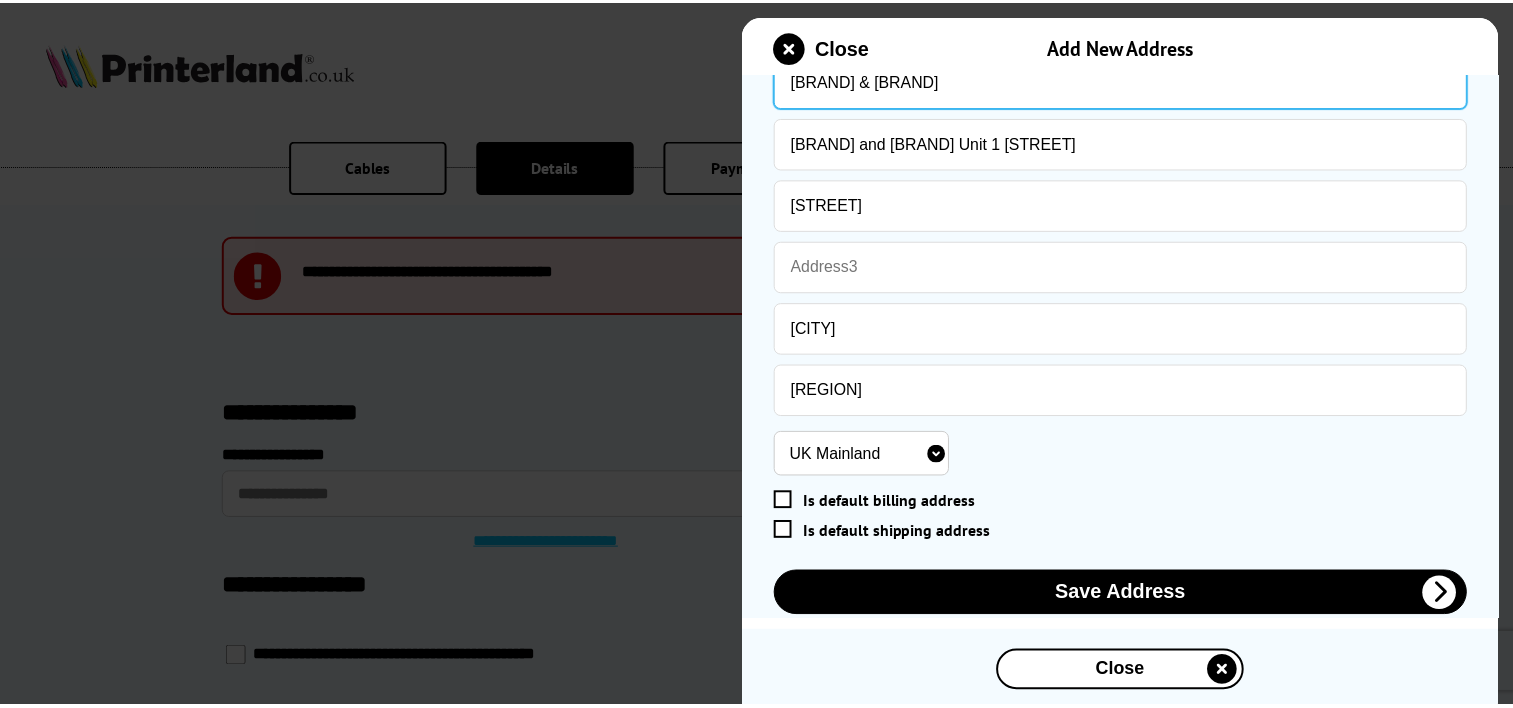 scroll, scrollTop: 370, scrollLeft: 0, axis: vertical 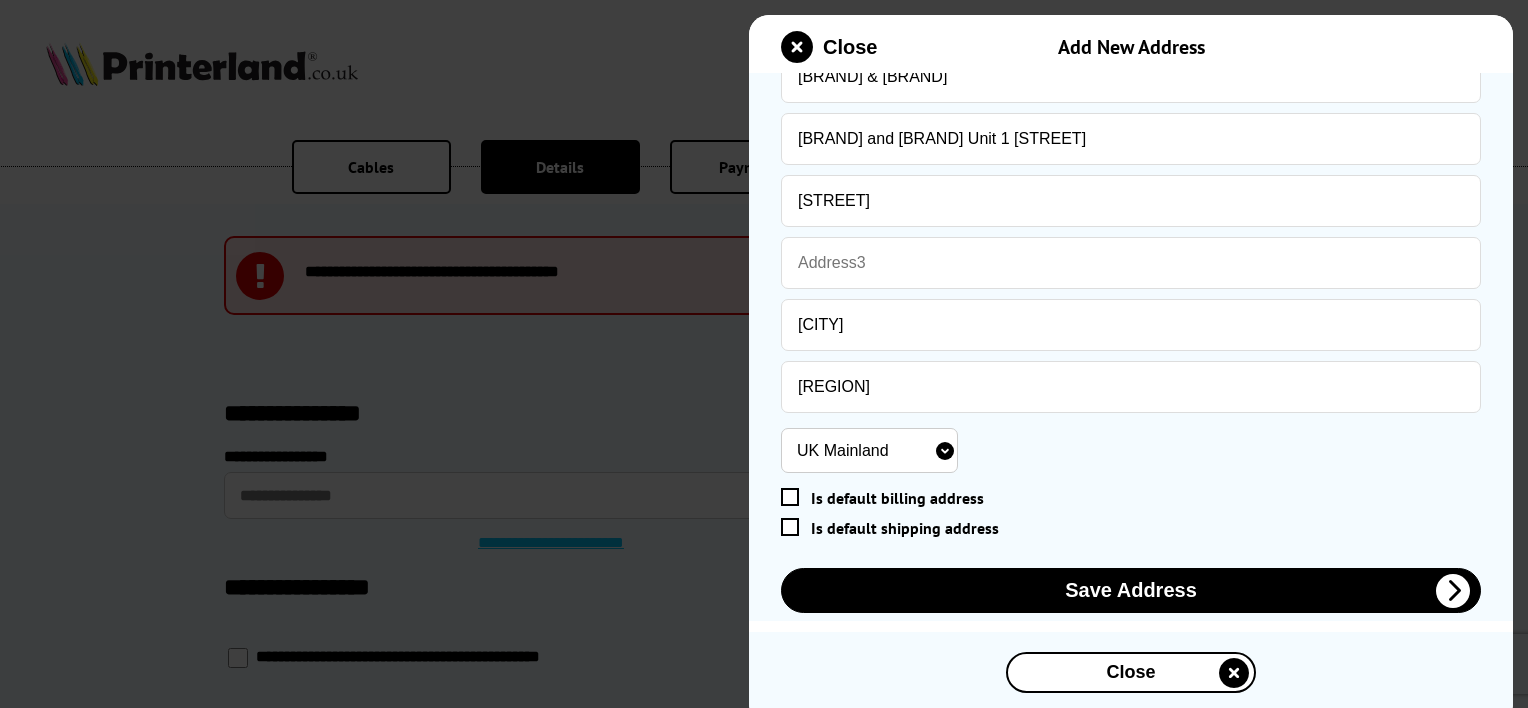 click at bounding box center [790, 527] 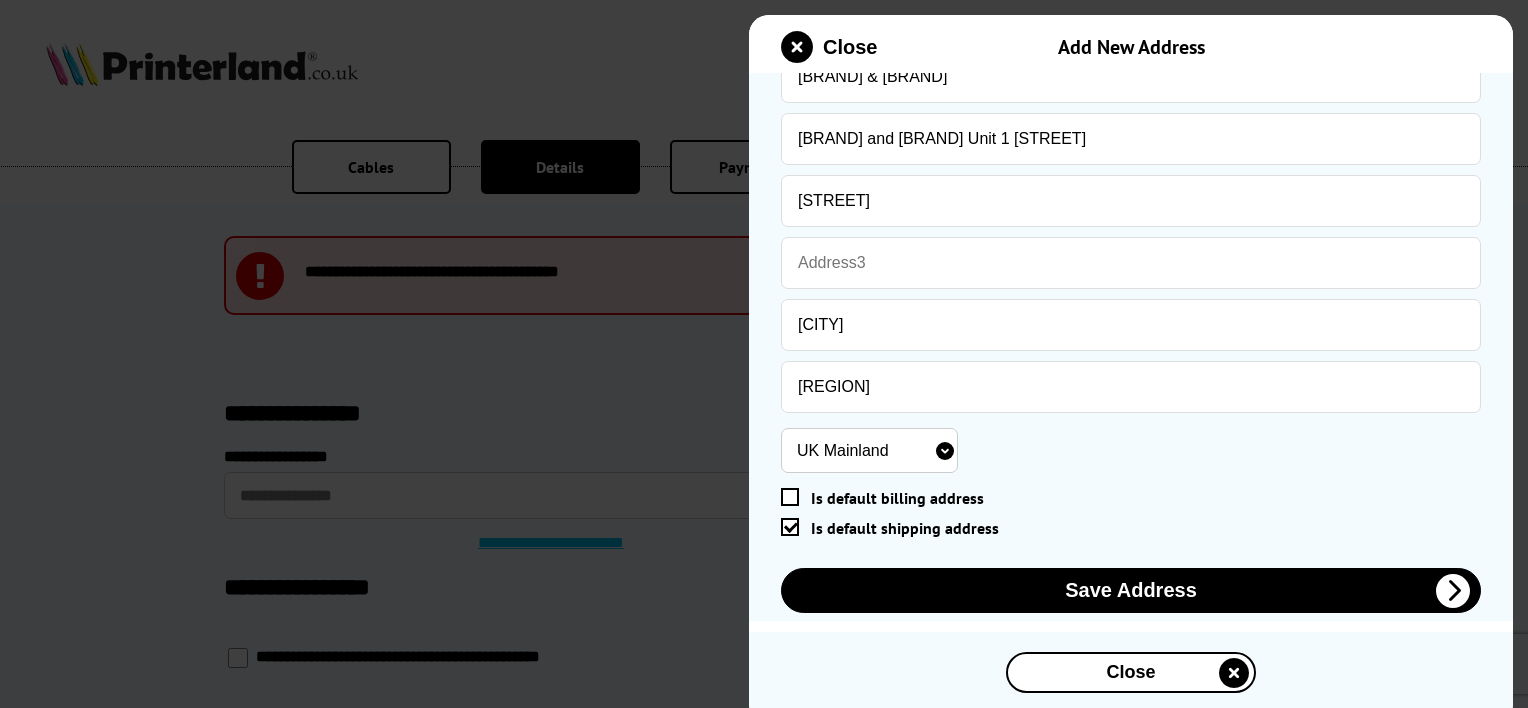 click at bounding box center [790, 497] 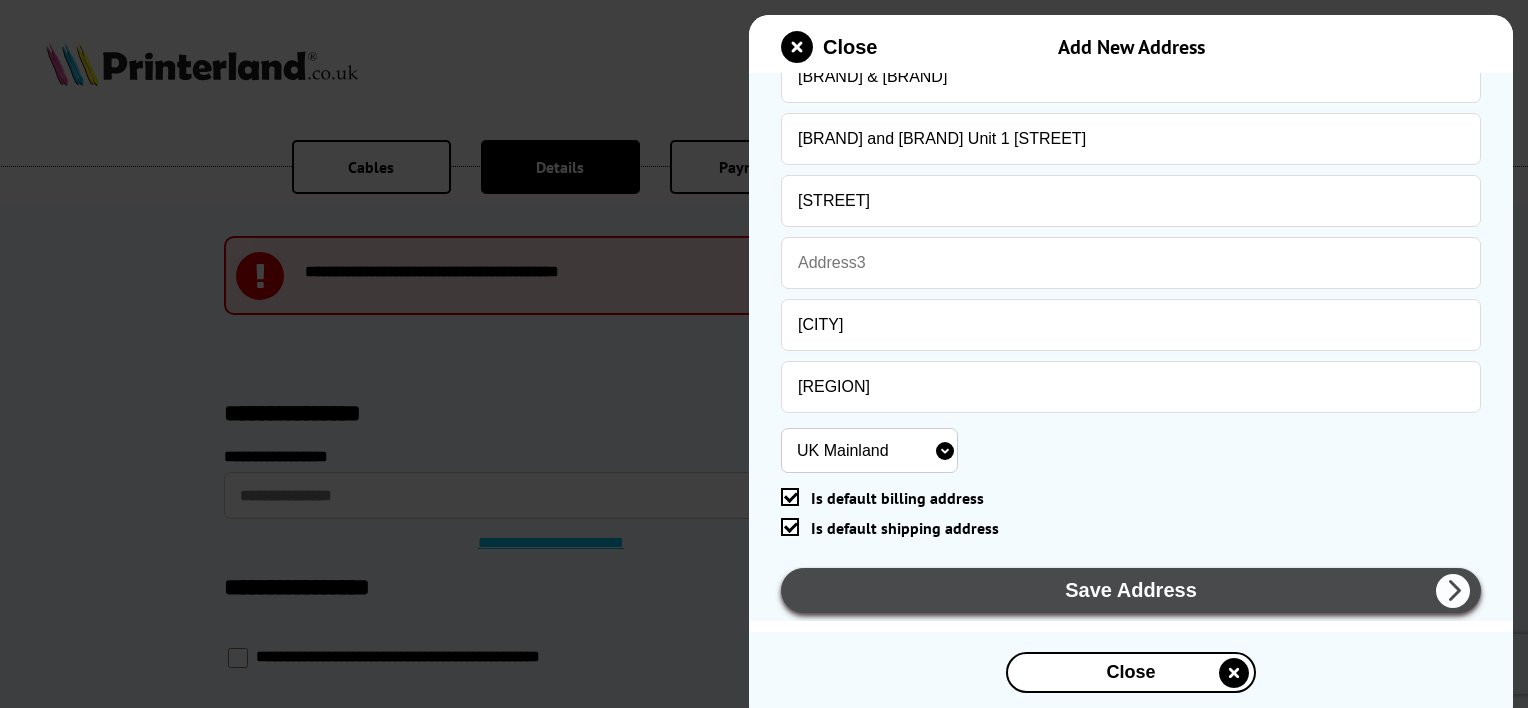 click on "Save Address" at bounding box center [1131, 590] 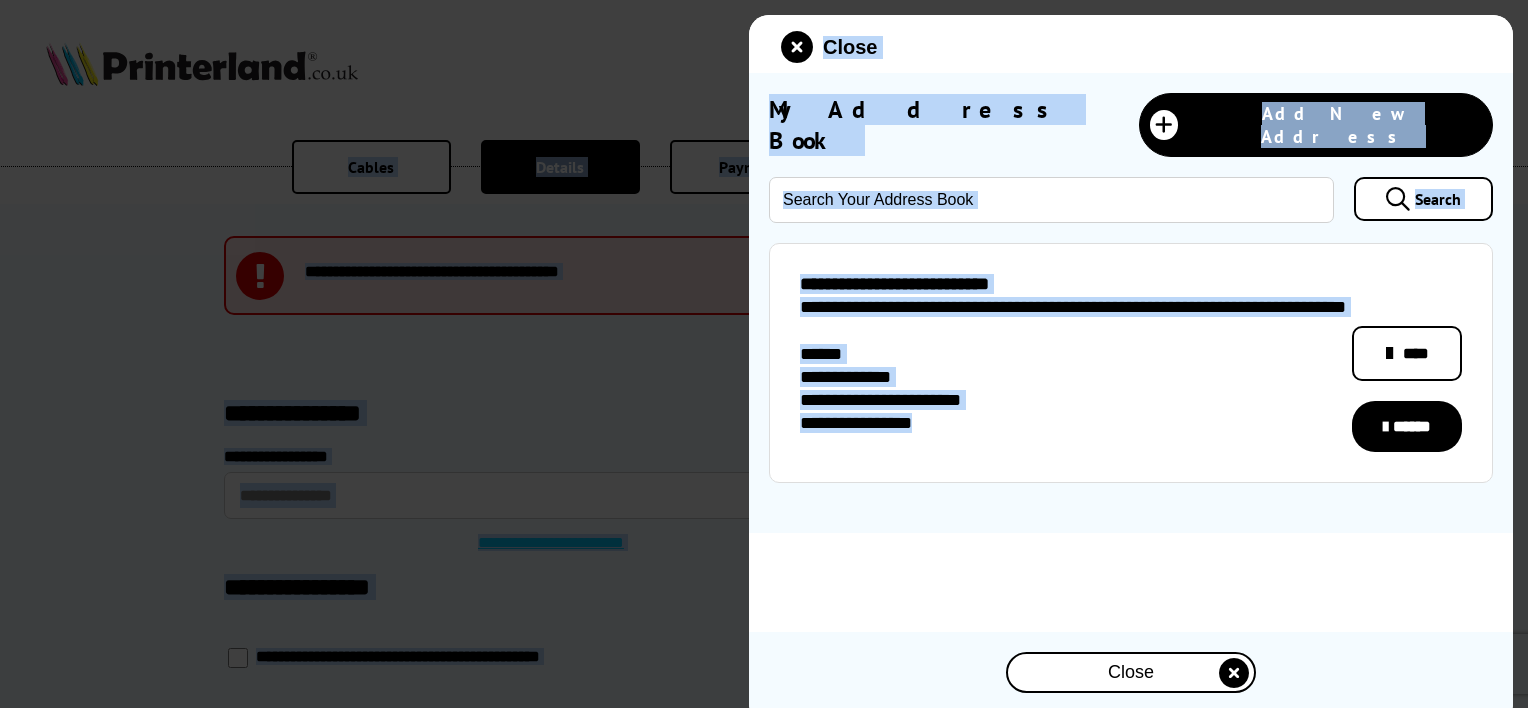 drag, startPoint x: 1524, startPoint y: 324, endPoint x: 1507, endPoint y: 318, distance: 18.027756 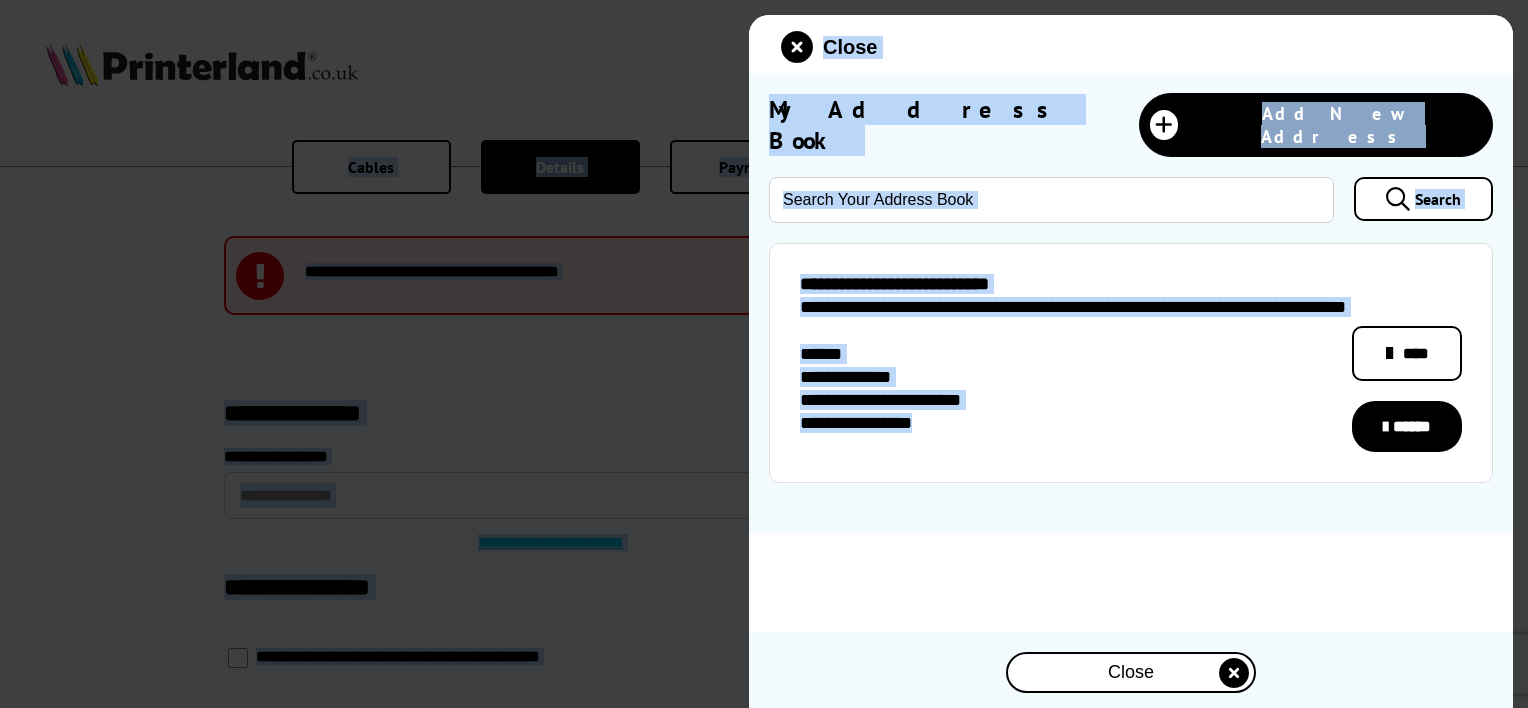 drag, startPoint x: 1172, startPoint y: 404, endPoint x: 1209, endPoint y: 436, distance: 48.9183 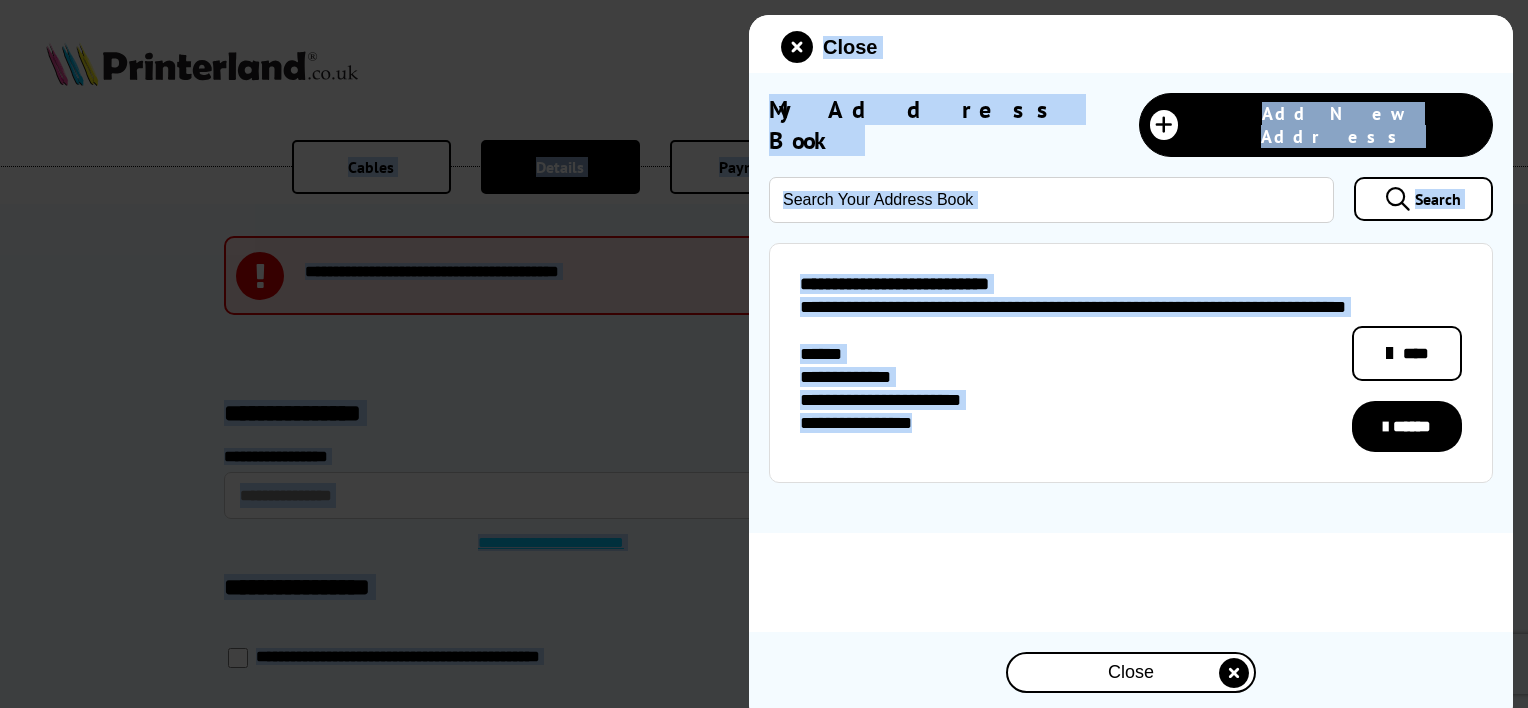 click on "**********" at bounding box center [1076, 424] 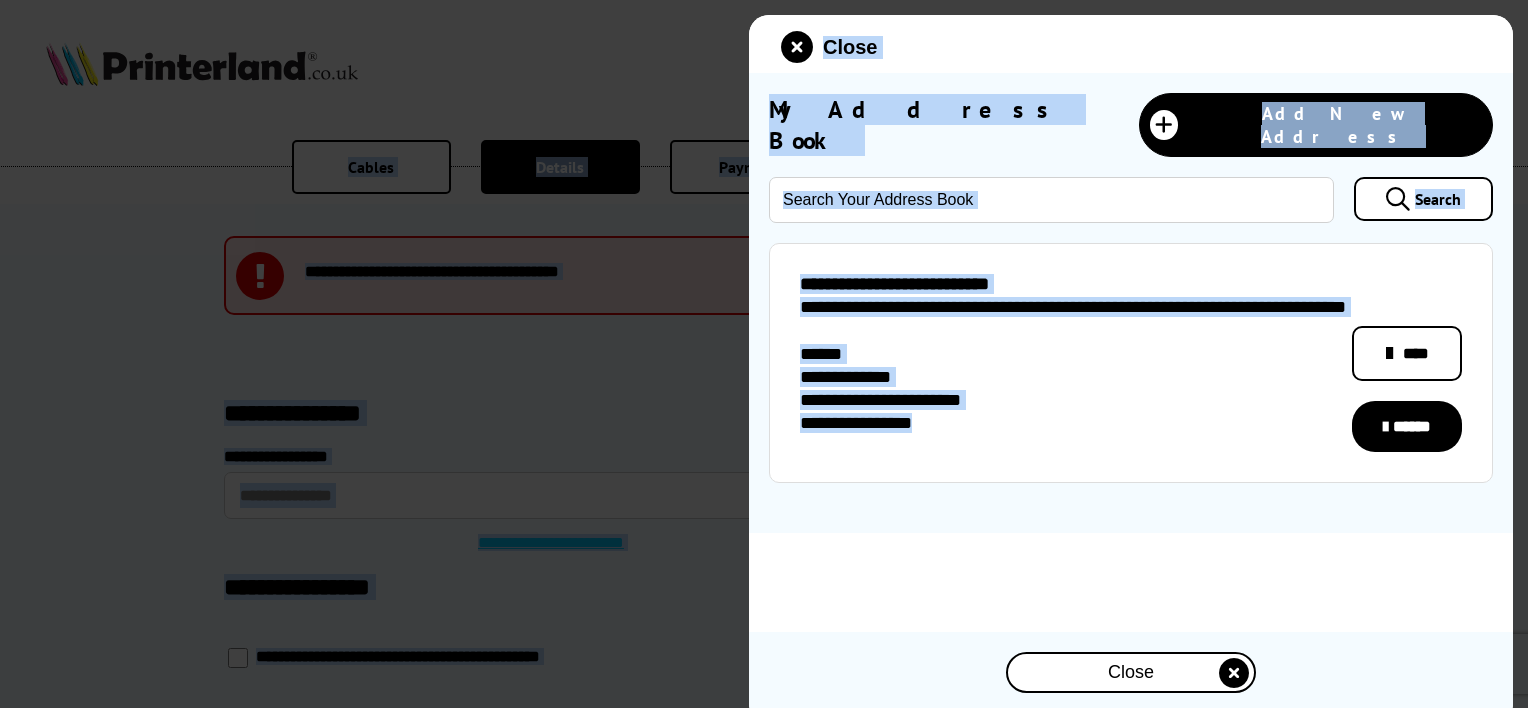 click on "Close" at bounding box center (1131, 672) 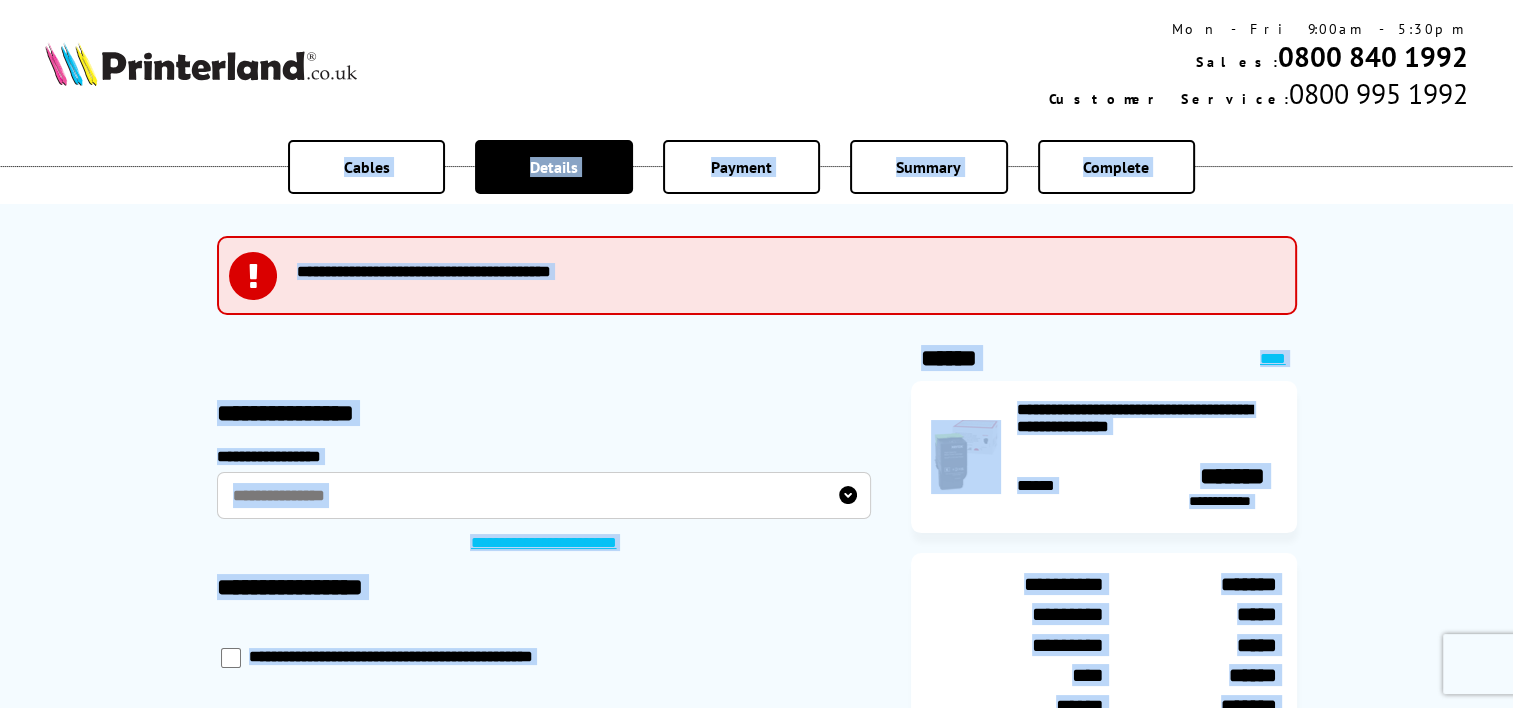 drag, startPoint x: 600, startPoint y: 426, endPoint x: 734, endPoint y: 292, distance: 189.50462 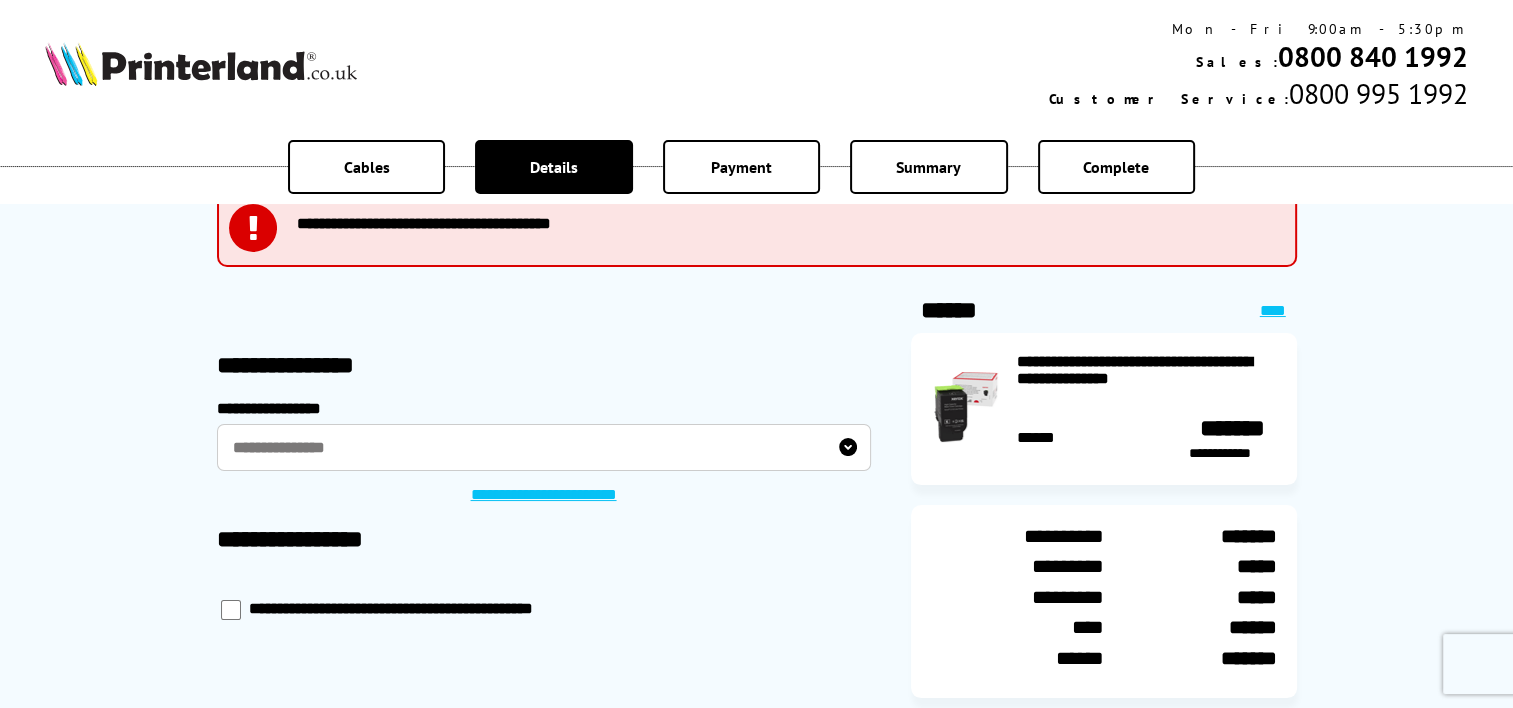 scroll, scrollTop: 63, scrollLeft: 0, axis: vertical 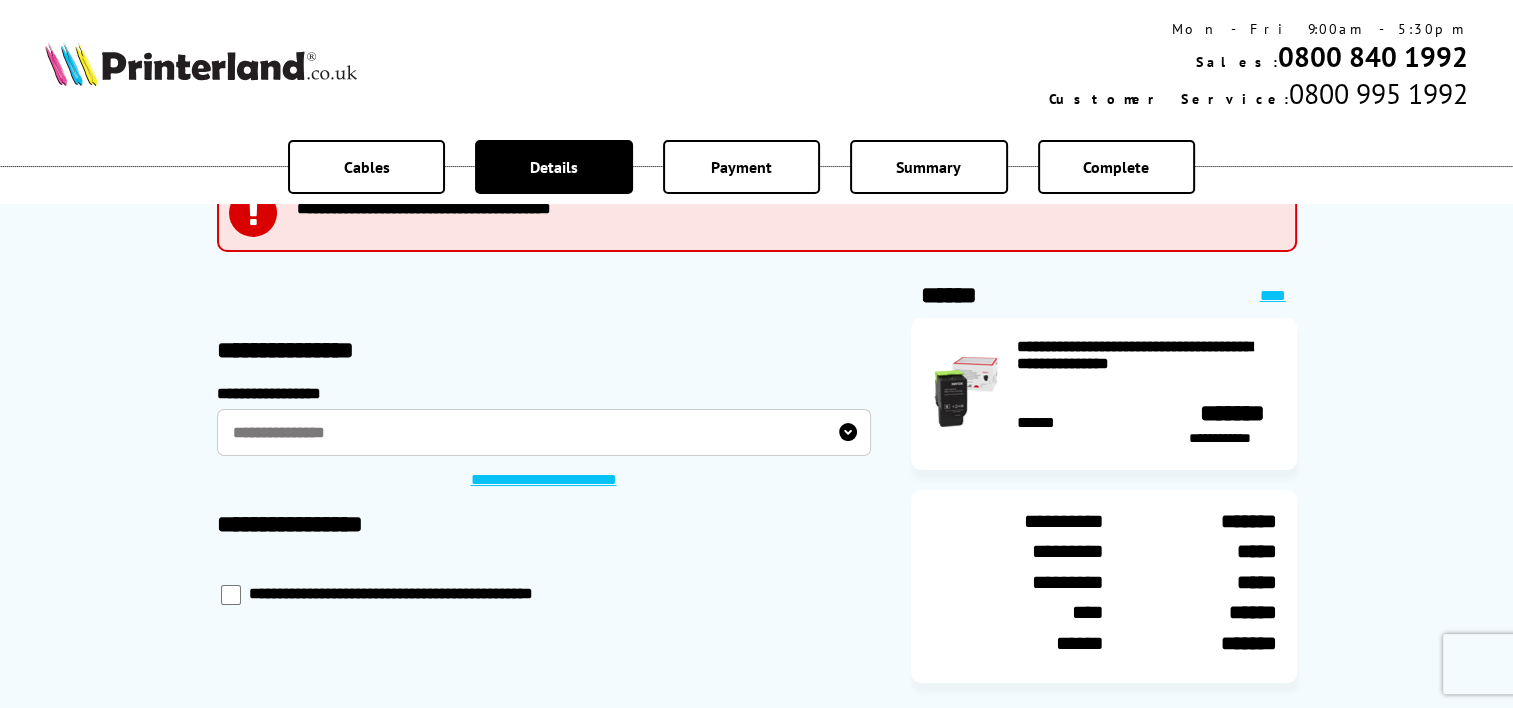 click on "**********" at bounding box center (544, 432) 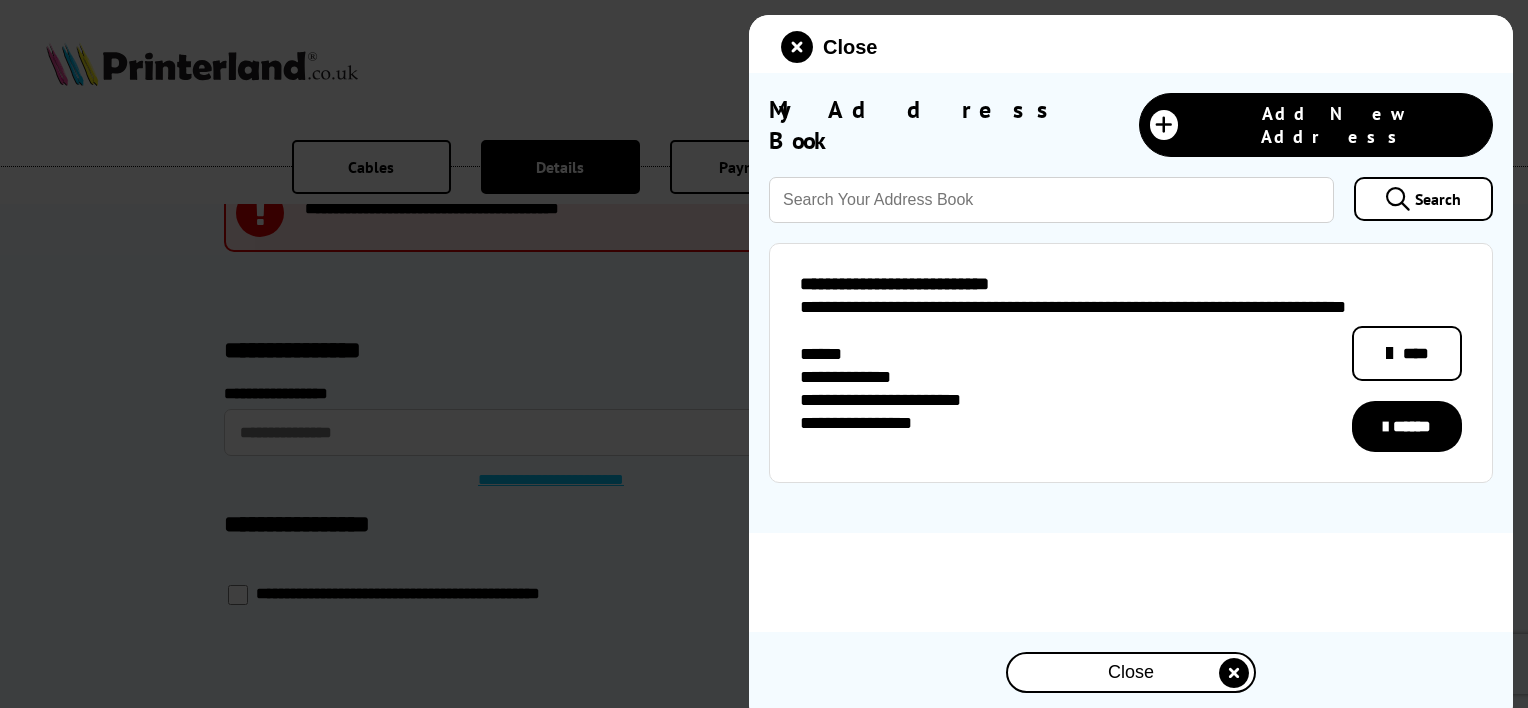 click on "******" at bounding box center [1407, 427] 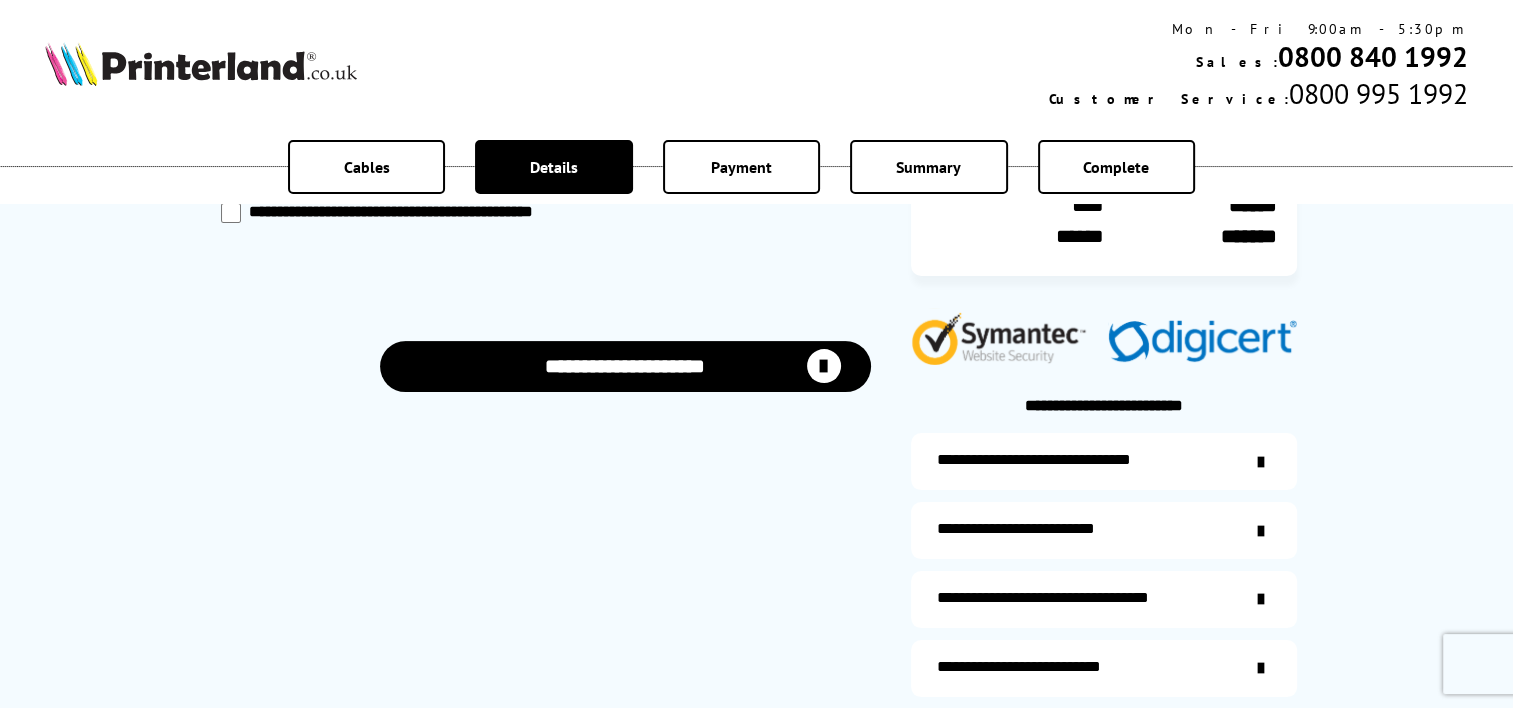 scroll, scrollTop: 501, scrollLeft: 0, axis: vertical 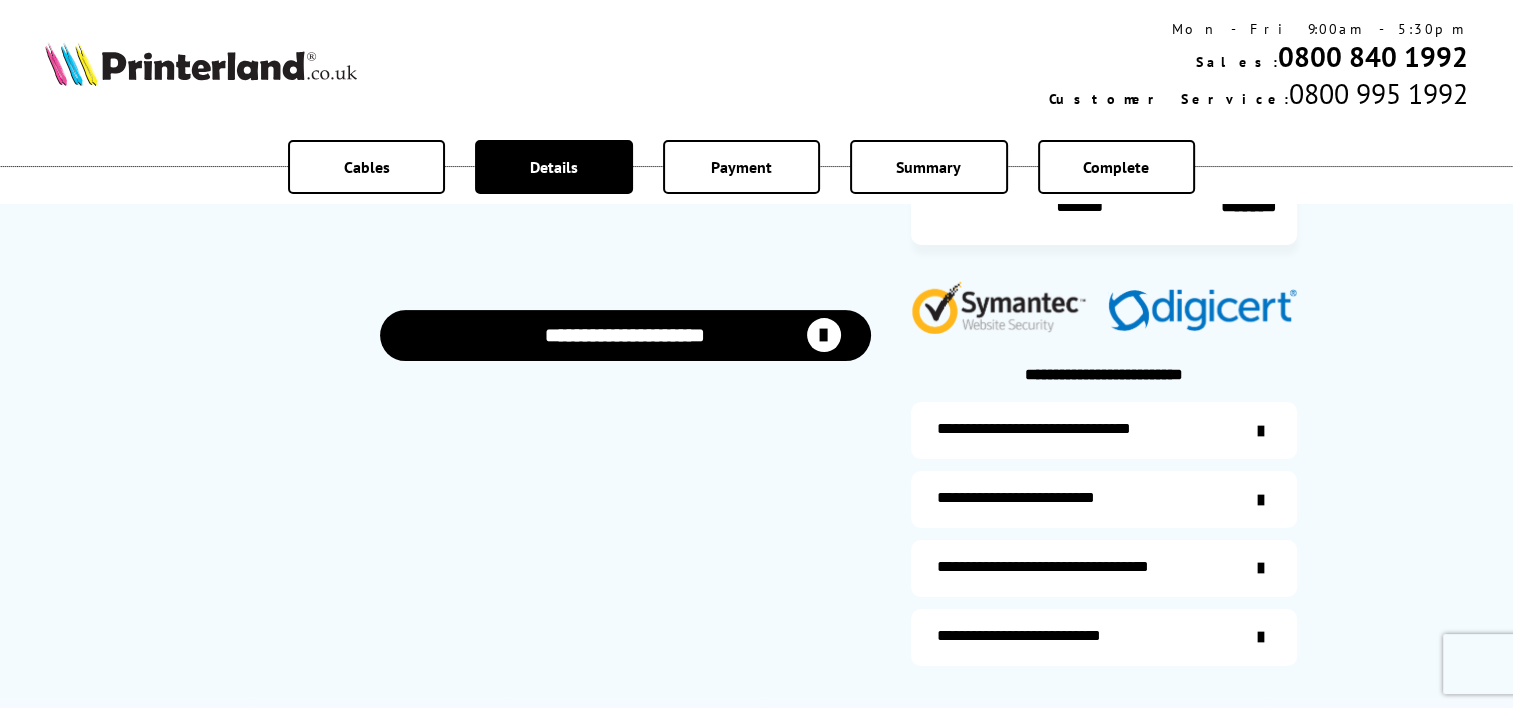click on "**********" at bounding box center (625, 335) 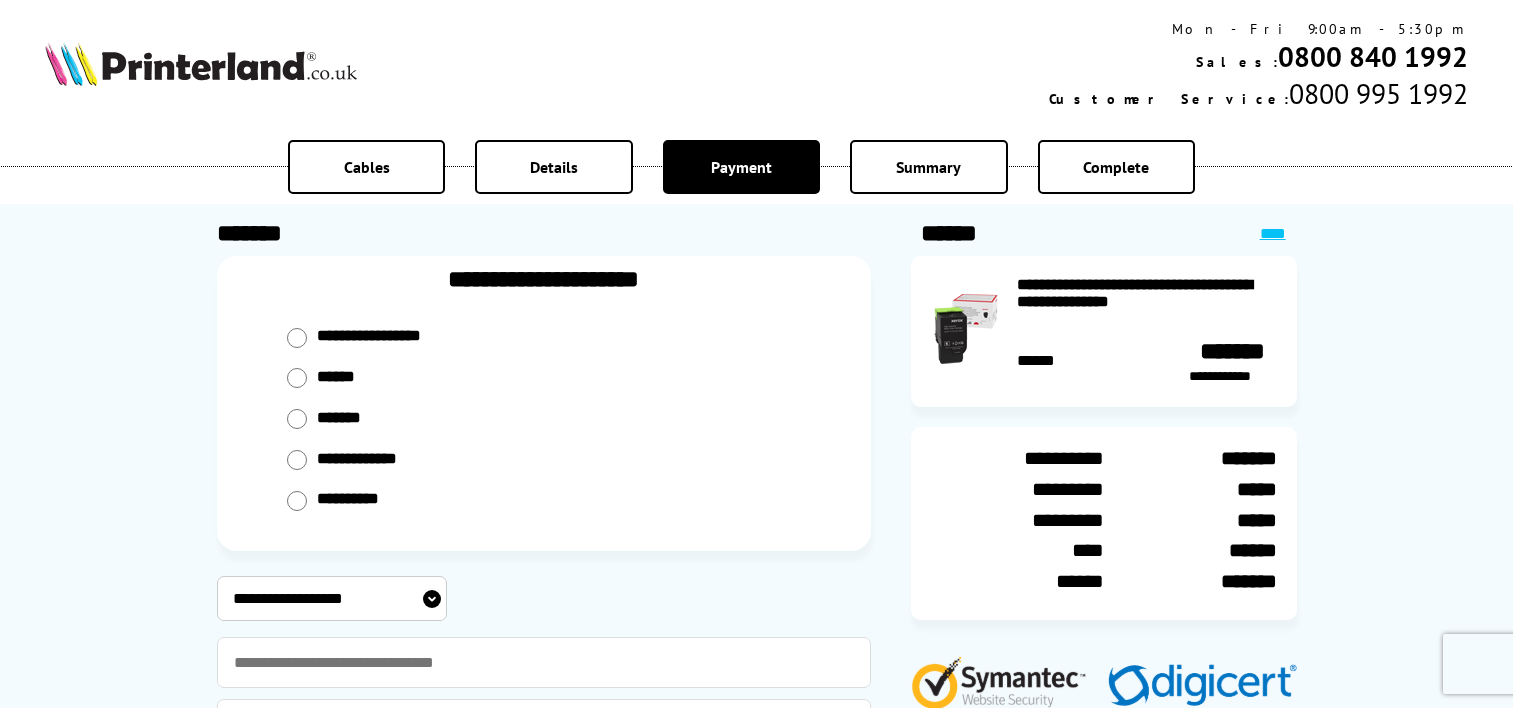 scroll, scrollTop: 0, scrollLeft: 0, axis: both 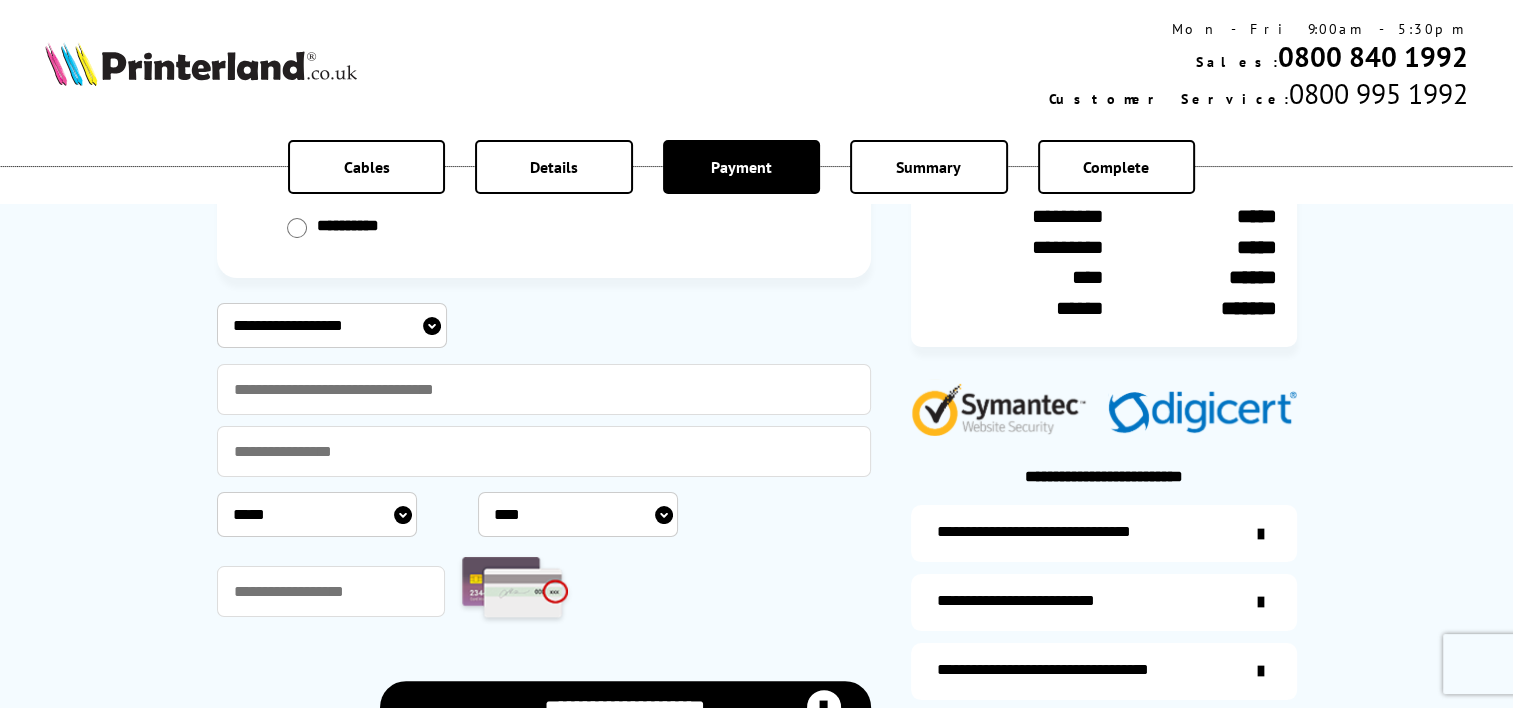click on "**********" at bounding box center (332, 325) 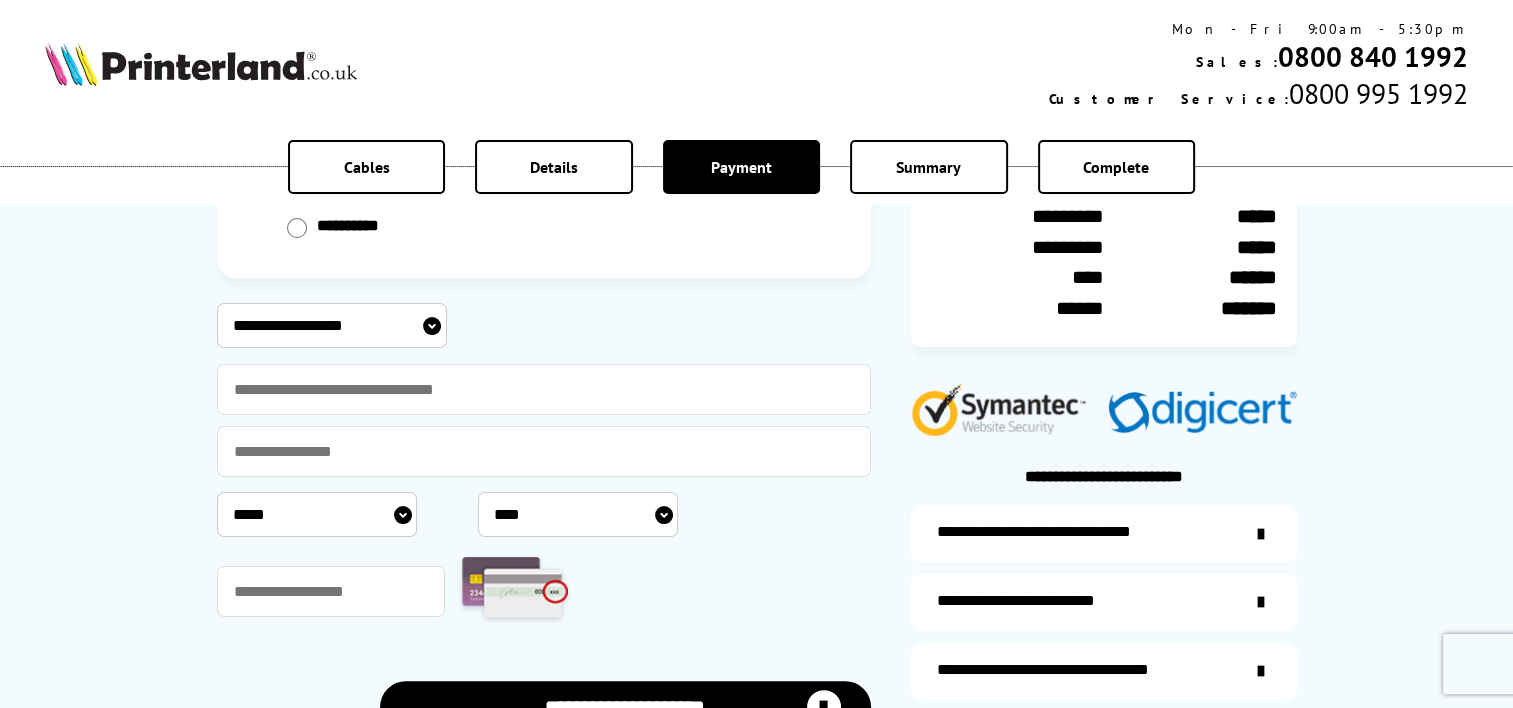 select on "****" 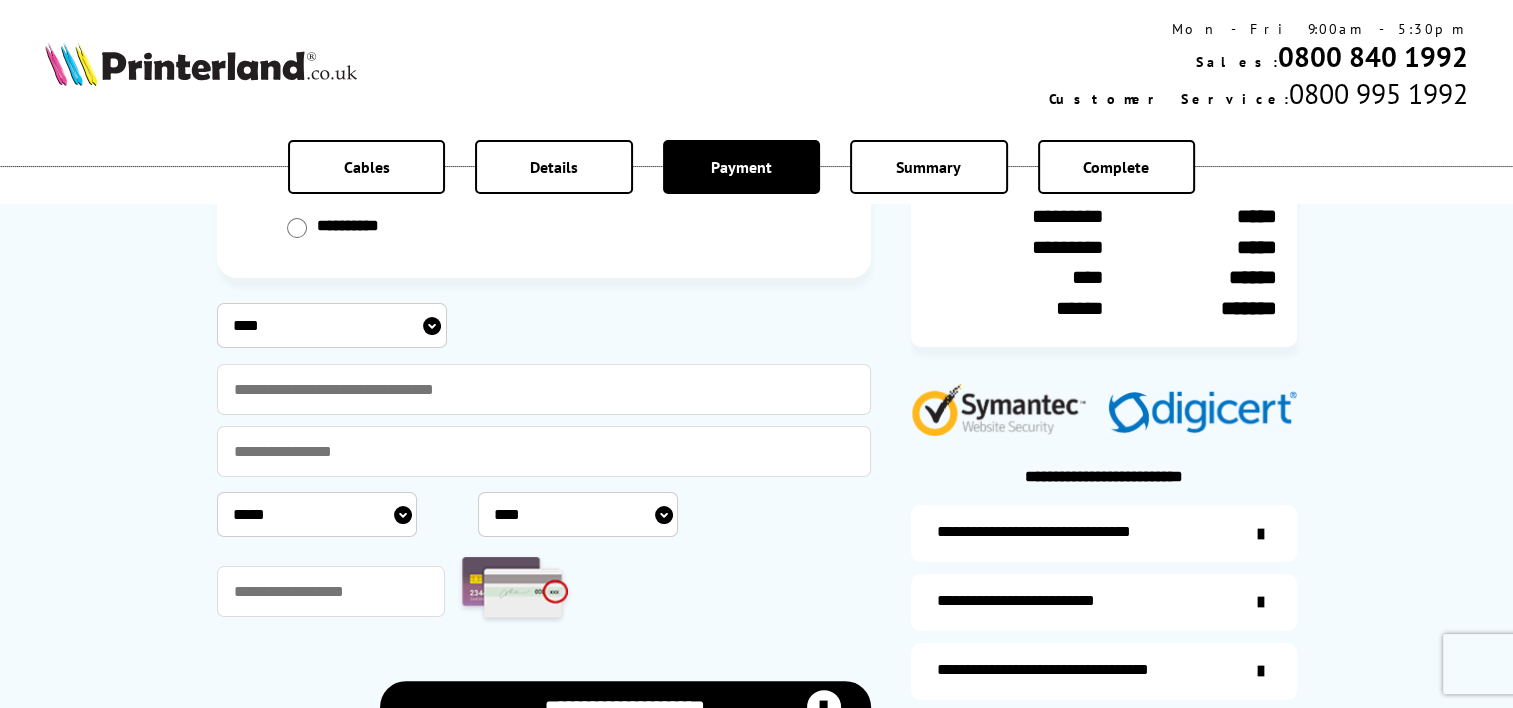 click on "**********" at bounding box center [332, 325] 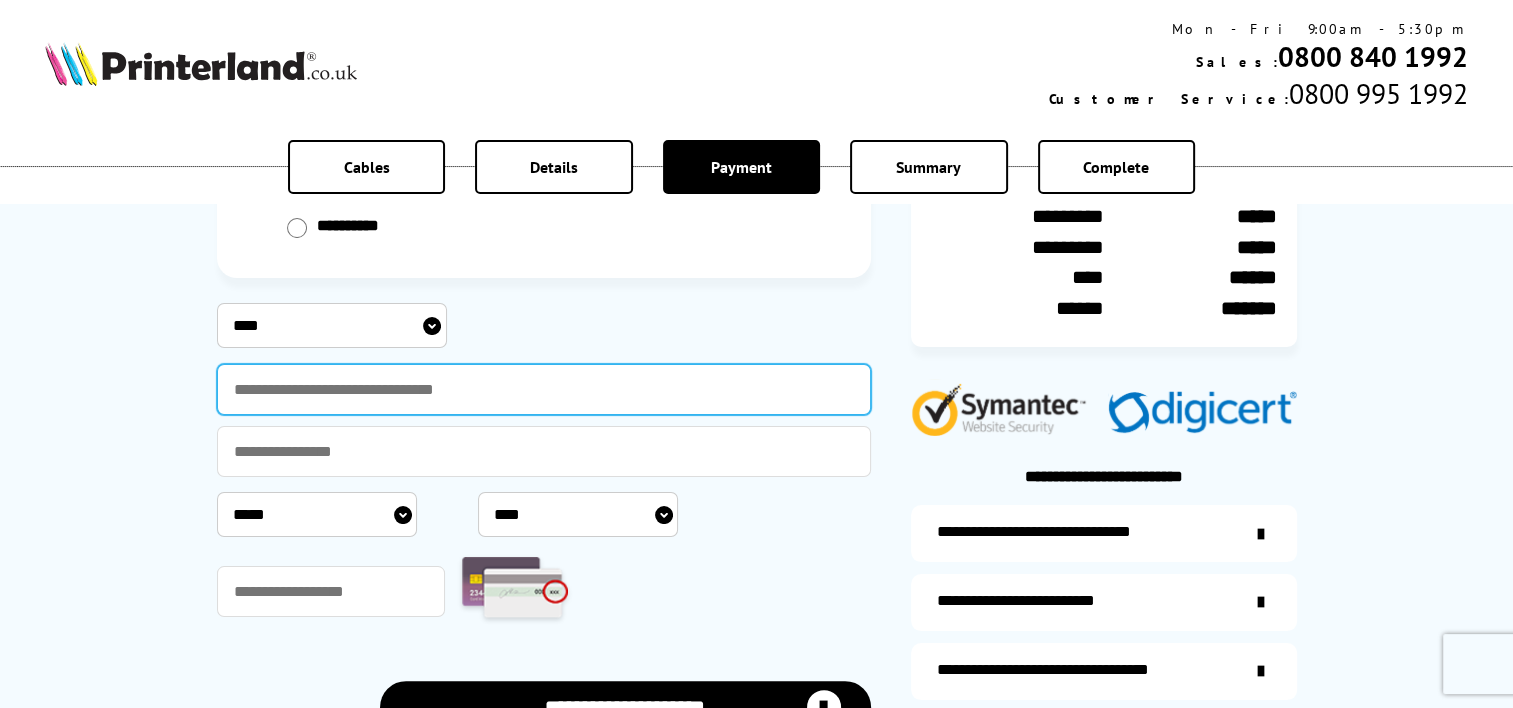 click at bounding box center (544, 389) 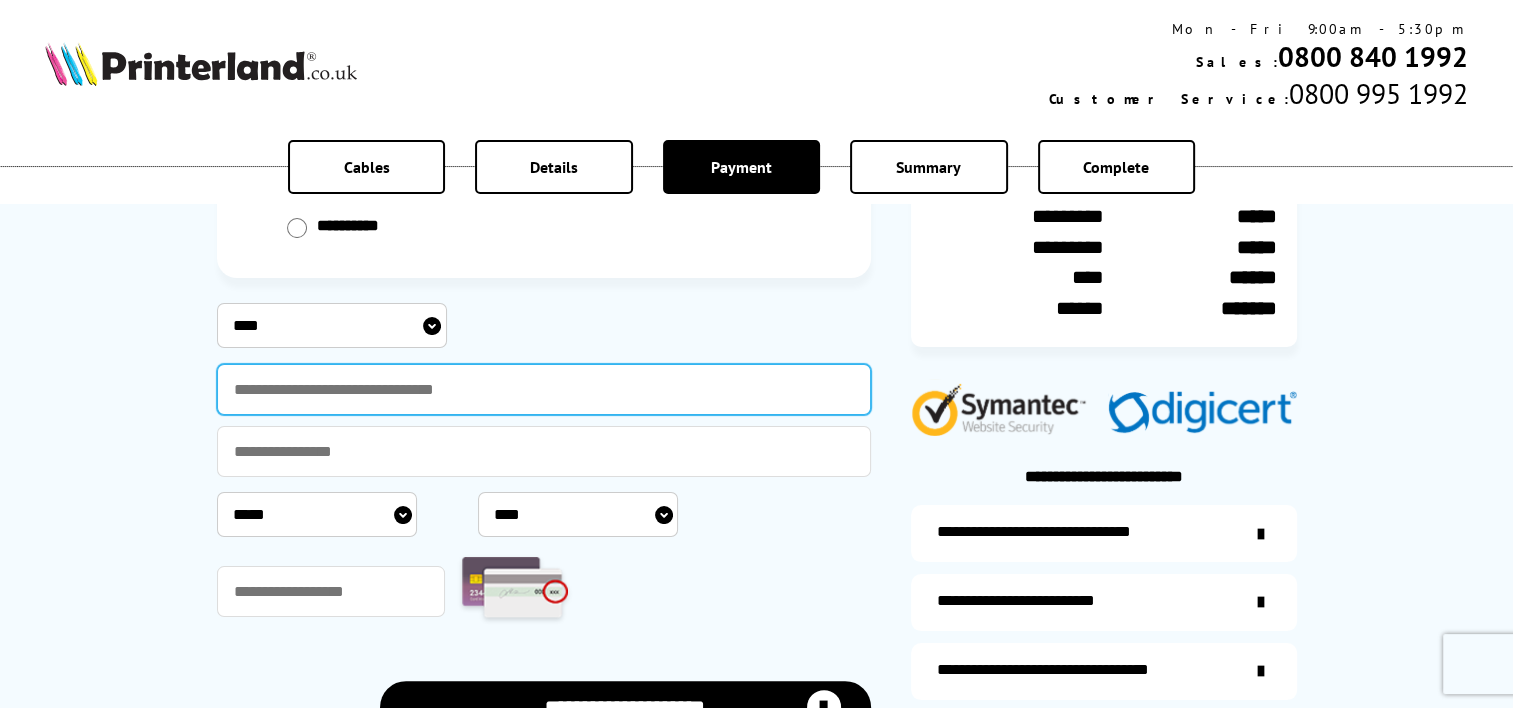 type on "**********" 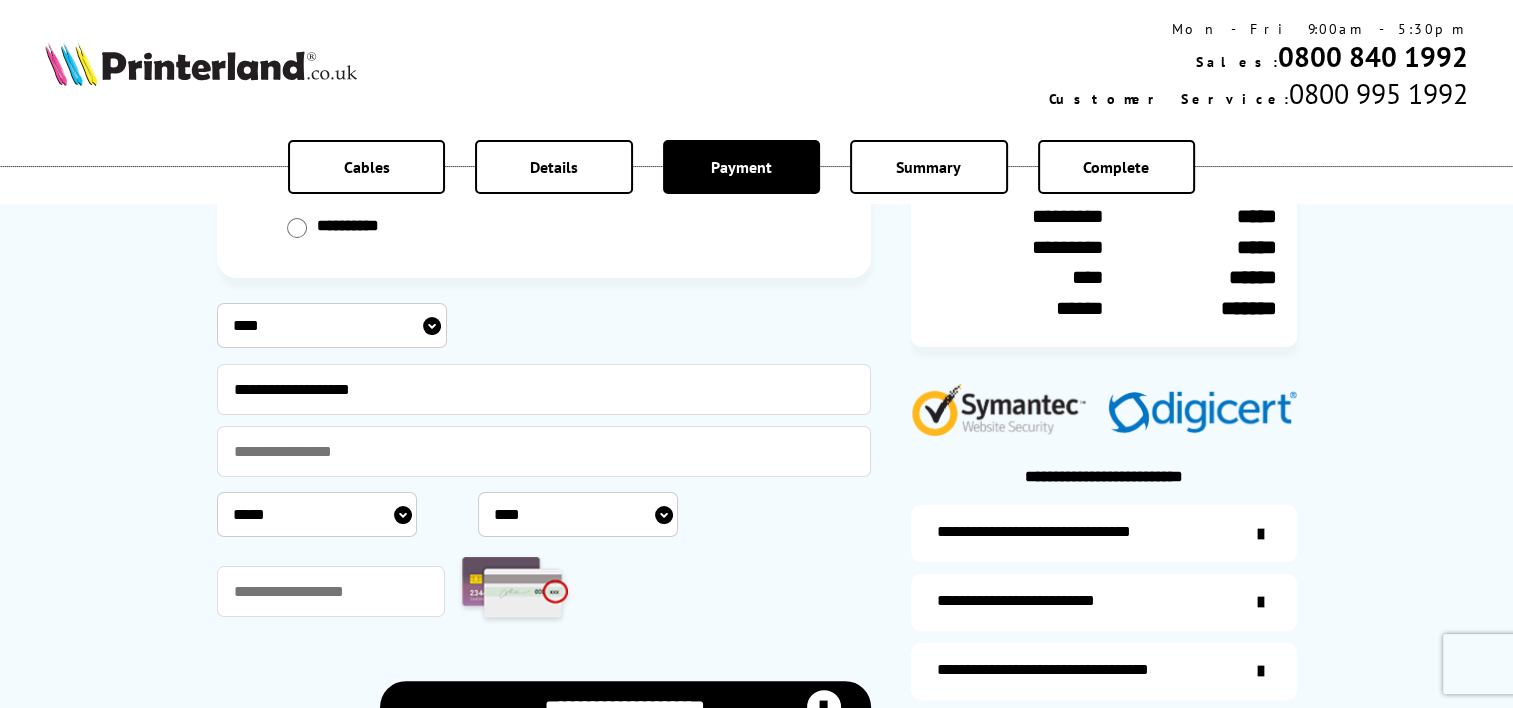 type on "**********" 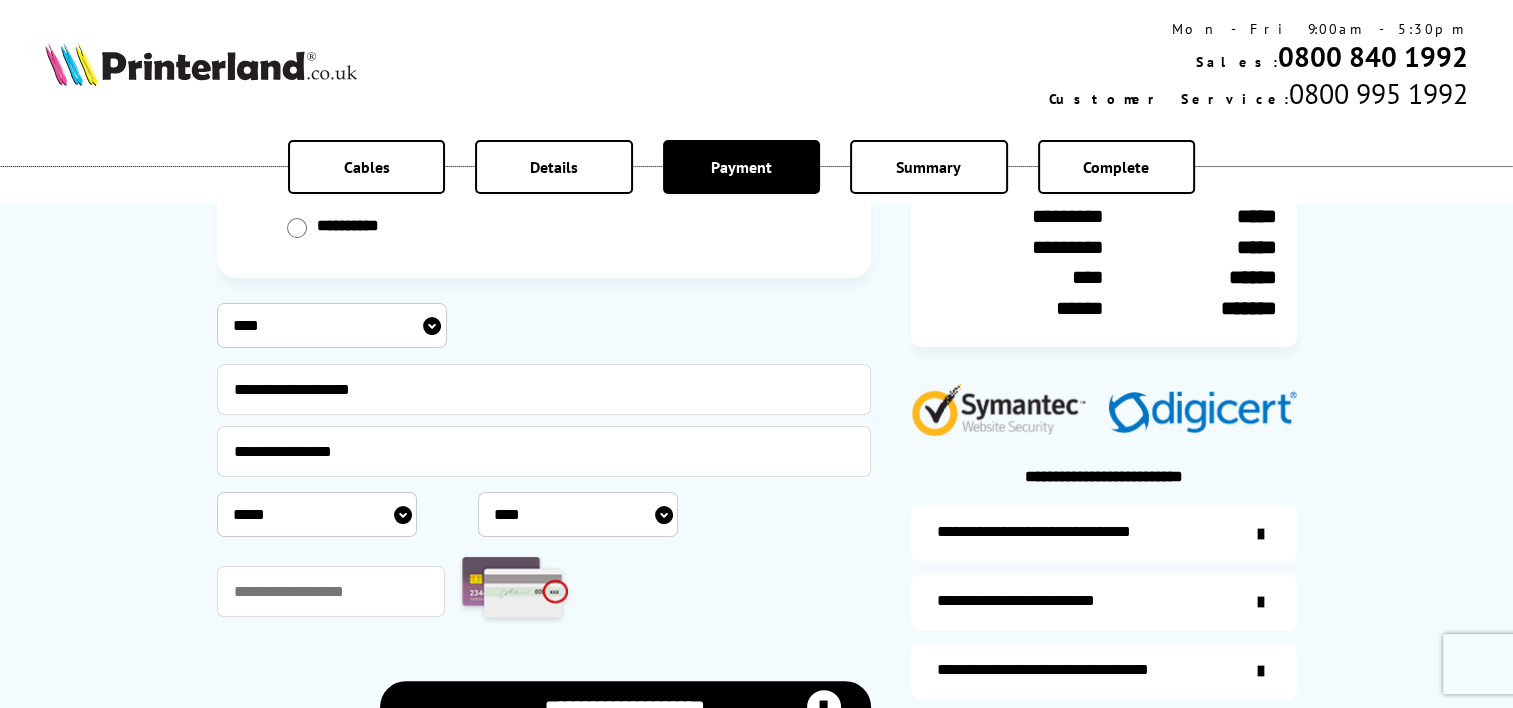 select on "*" 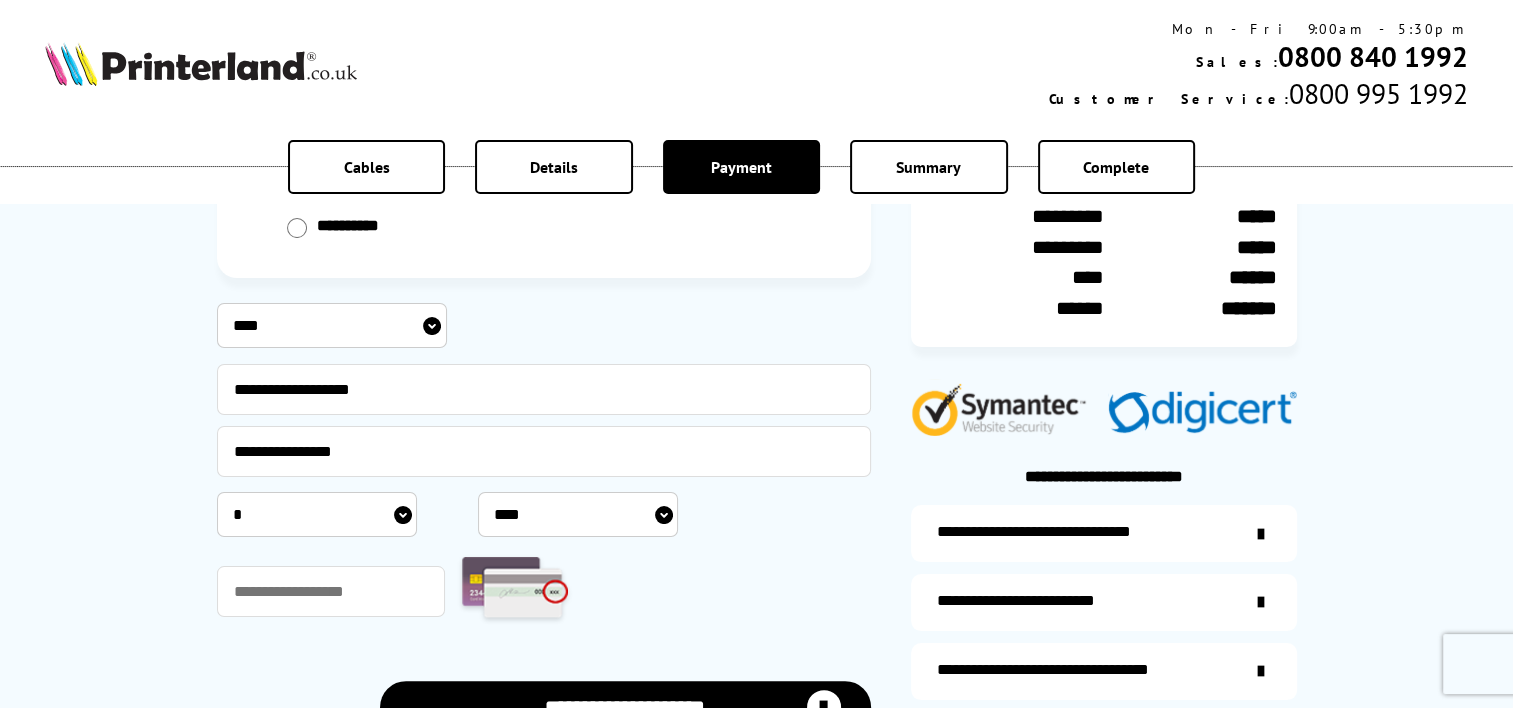 select on "****" 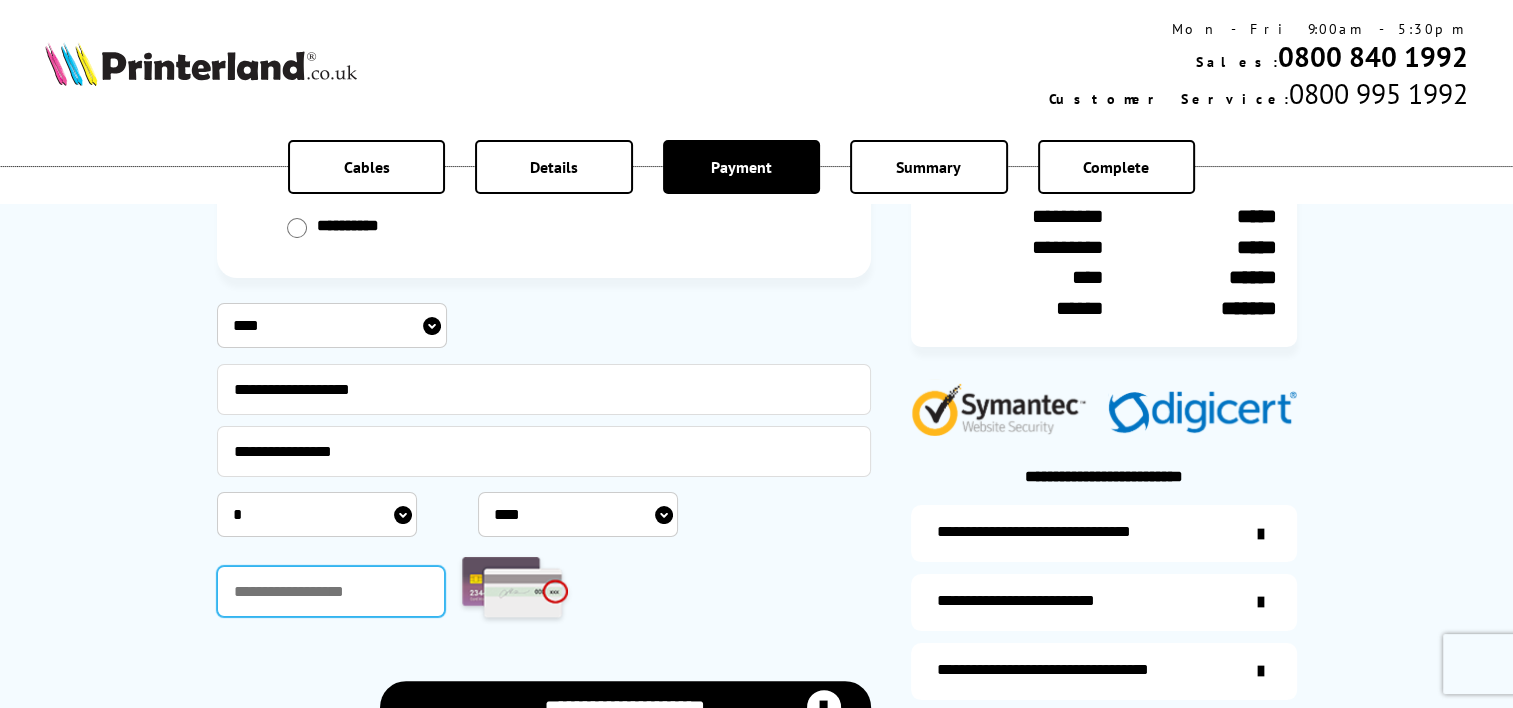 type on "***" 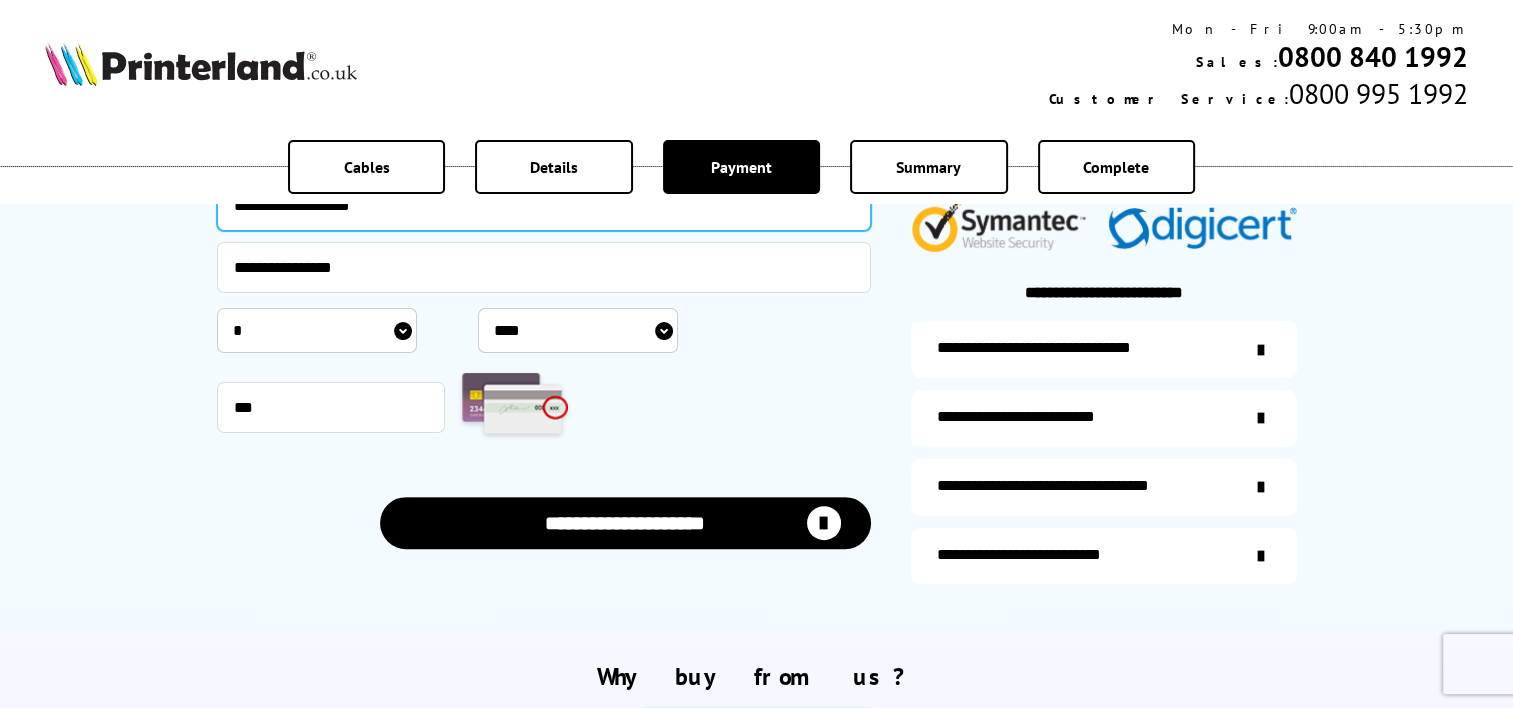 scroll, scrollTop: 460, scrollLeft: 0, axis: vertical 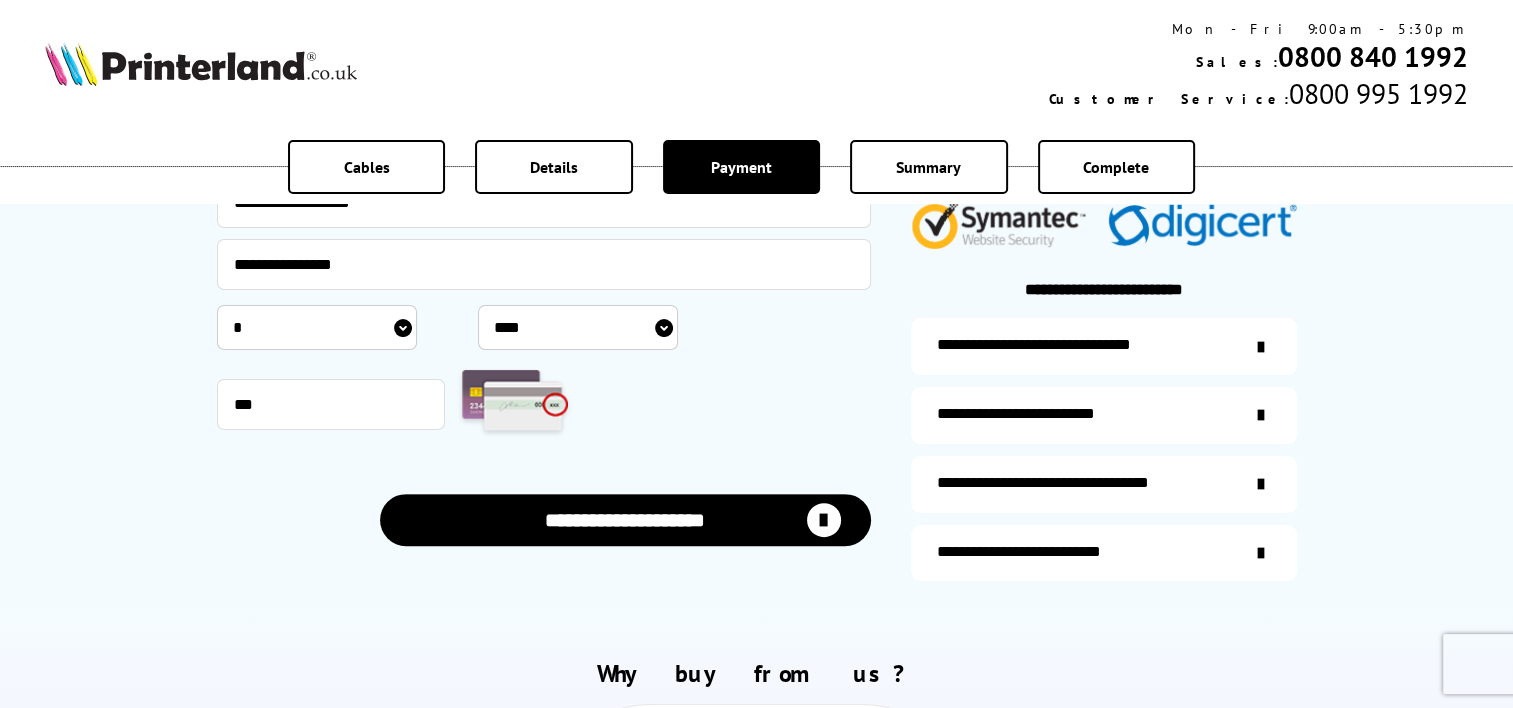 click on "**********" at bounding box center (625, 519) 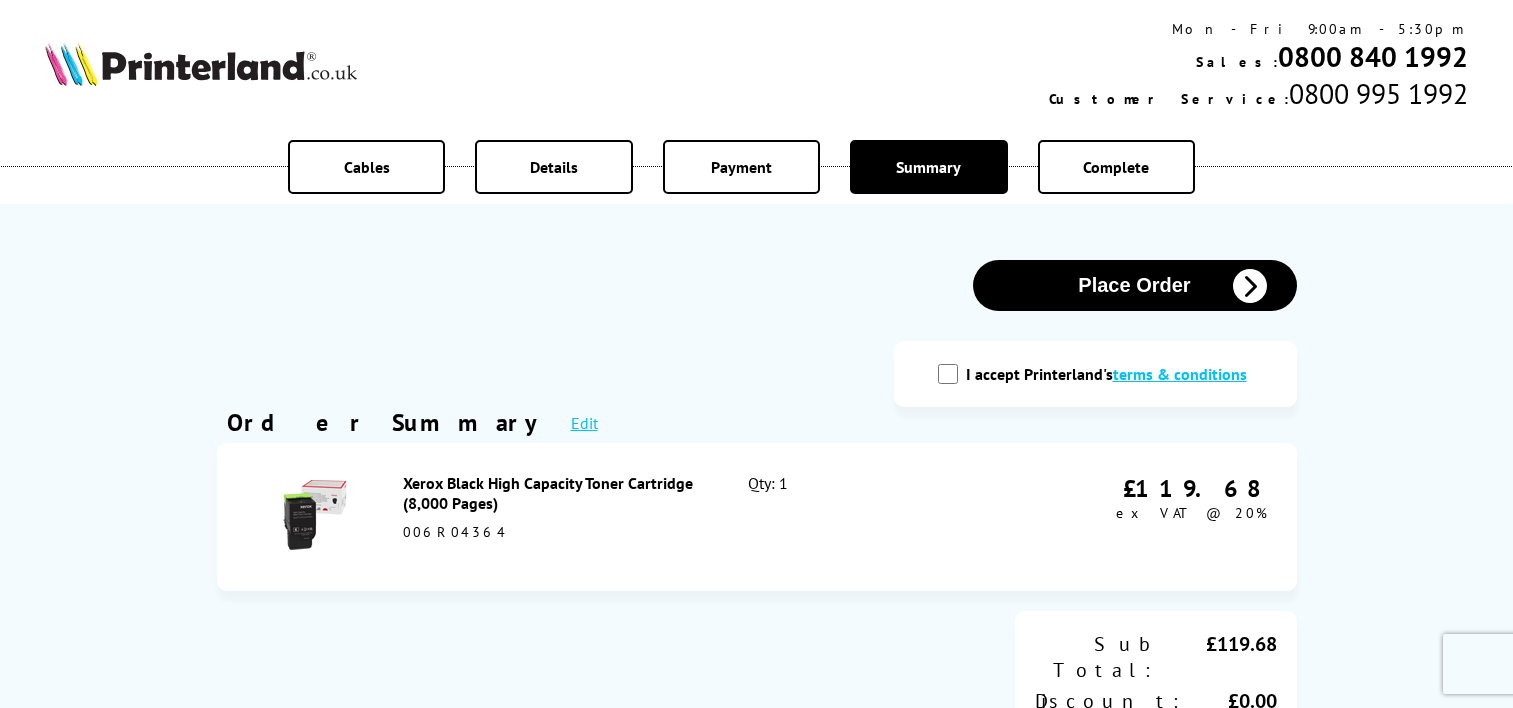 scroll, scrollTop: 0, scrollLeft: 0, axis: both 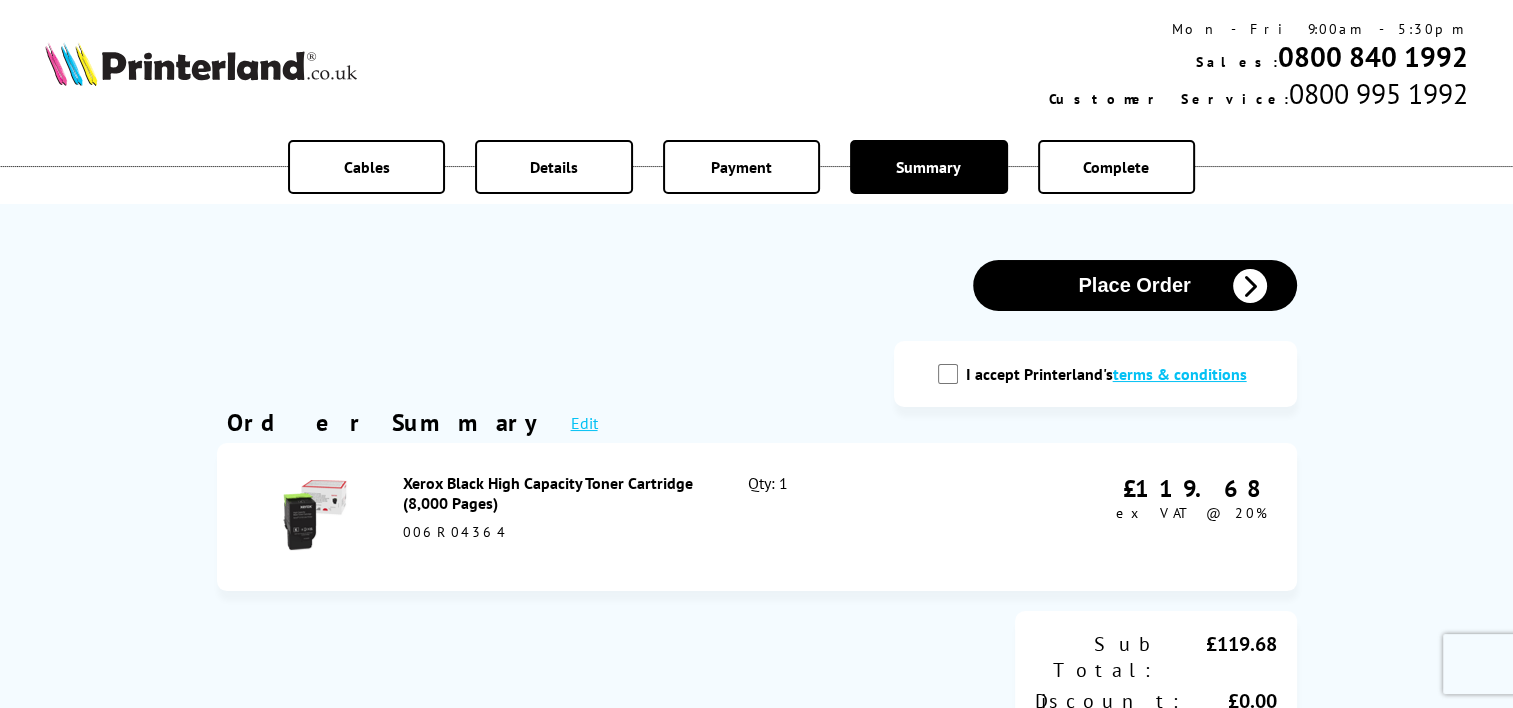 click on "I accept Printerland's  terms & conditions" at bounding box center (948, 374) 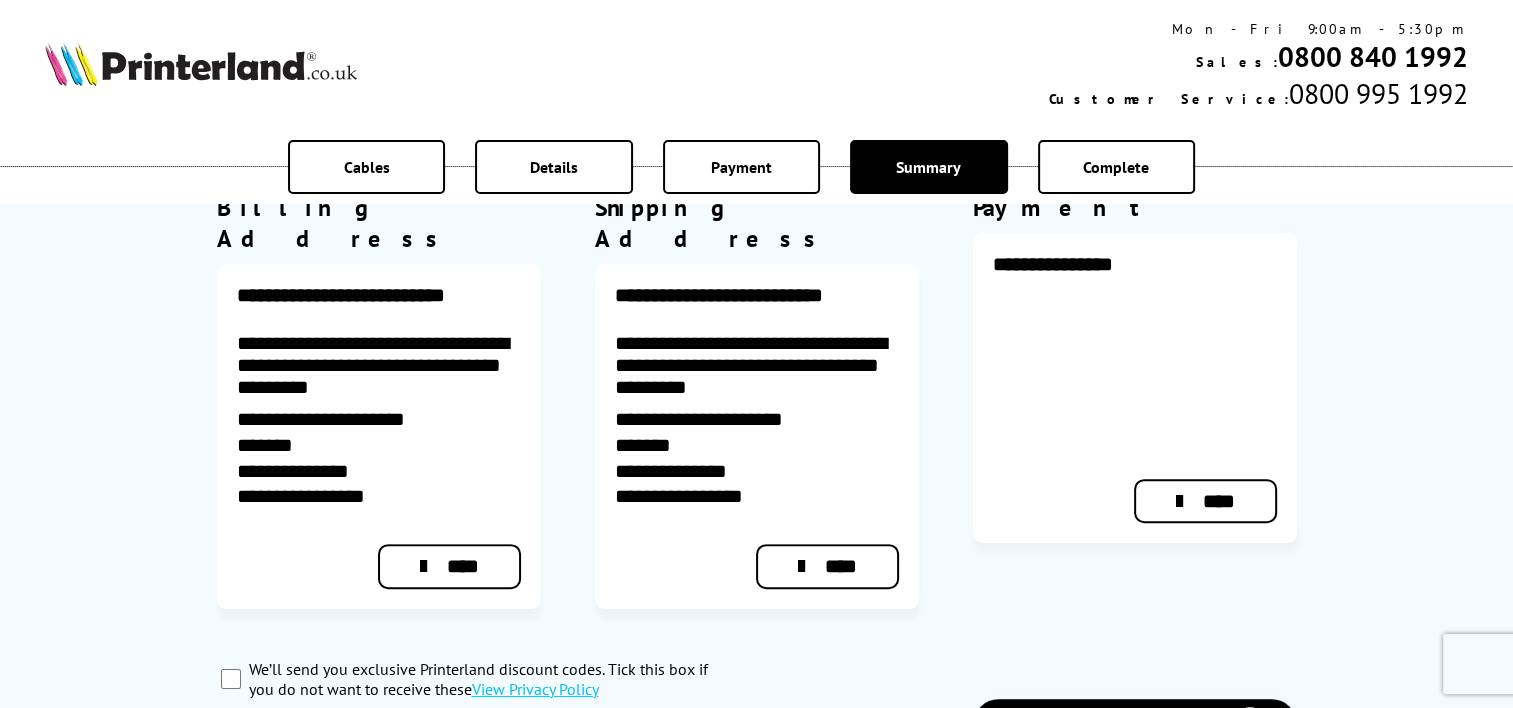scroll, scrollTop: 764, scrollLeft: 0, axis: vertical 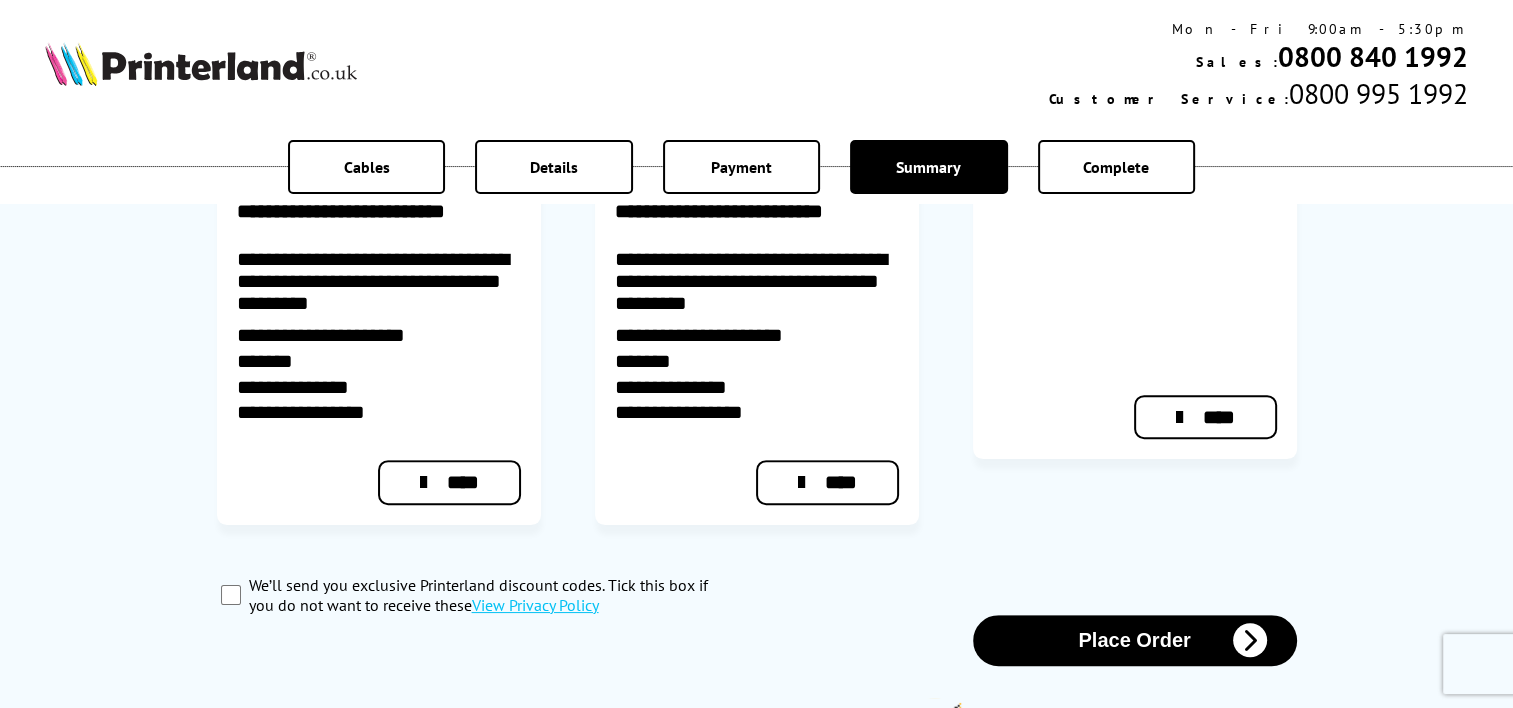 click on "Place Order" at bounding box center [1135, 640] 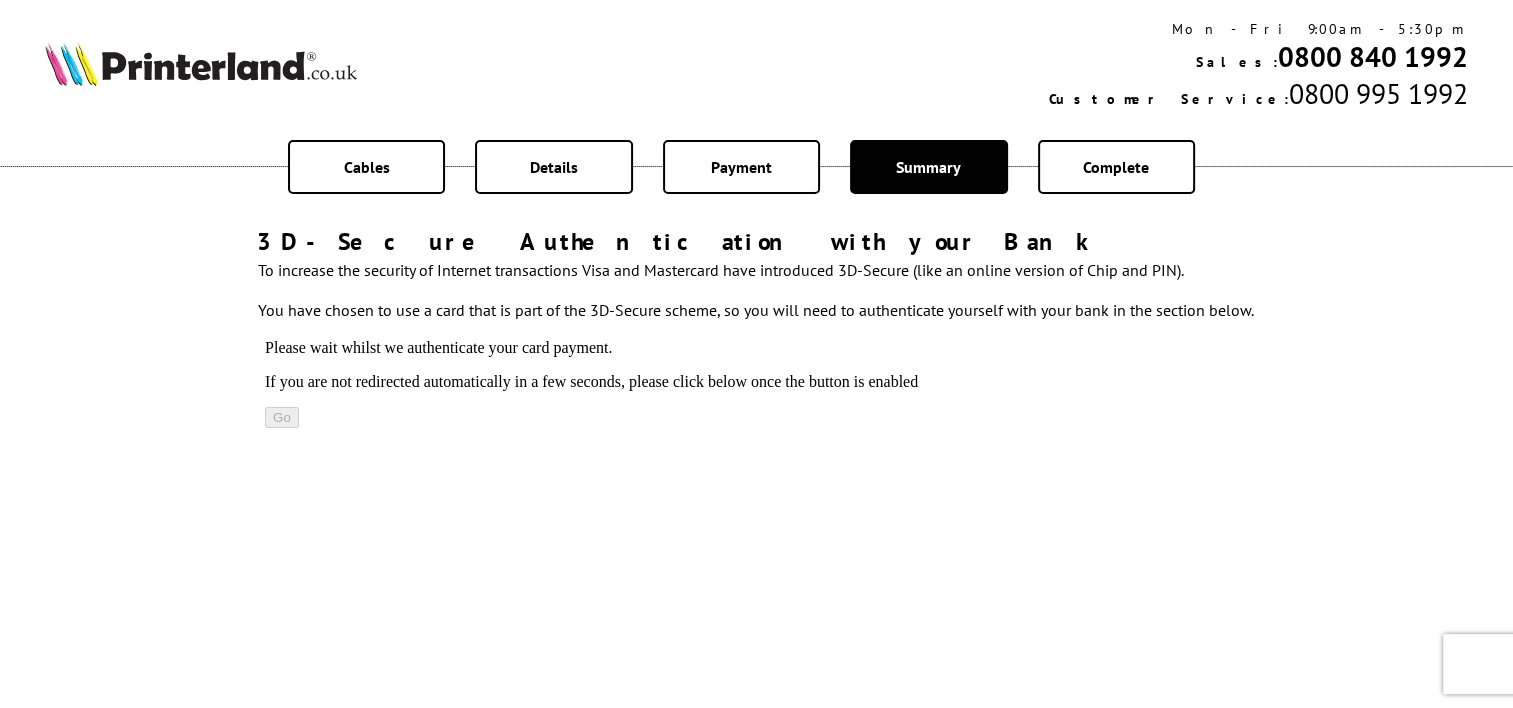 scroll, scrollTop: 0, scrollLeft: 0, axis: both 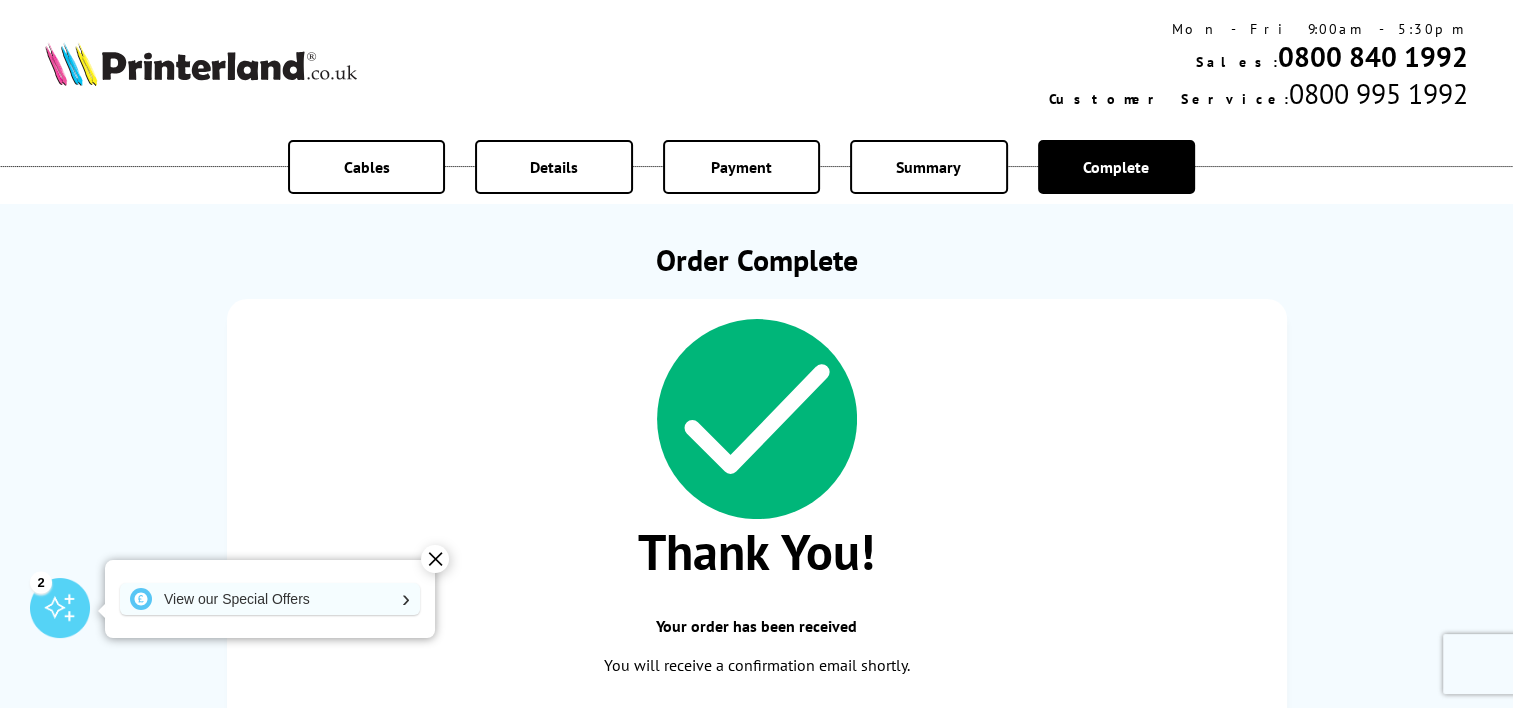 click 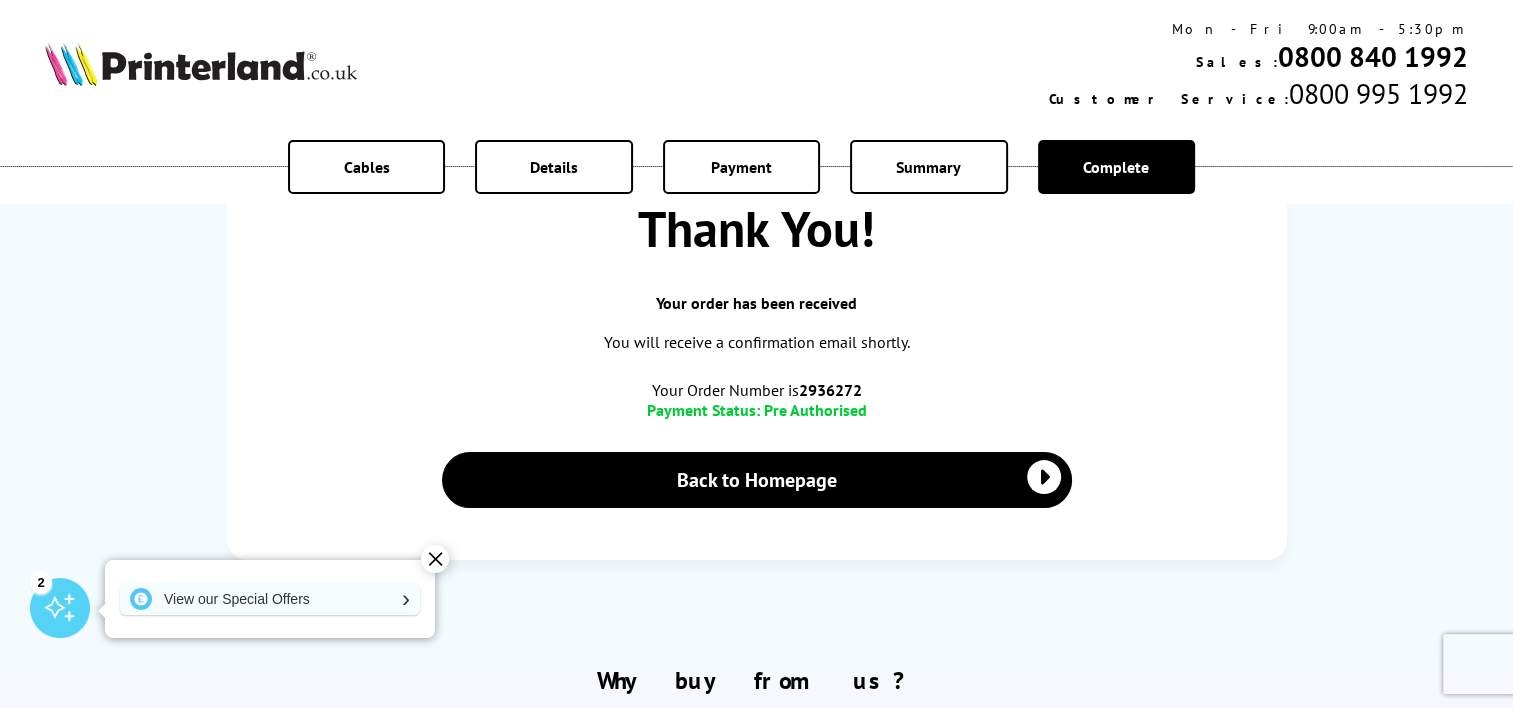 scroll, scrollTop: 422, scrollLeft: 0, axis: vertical 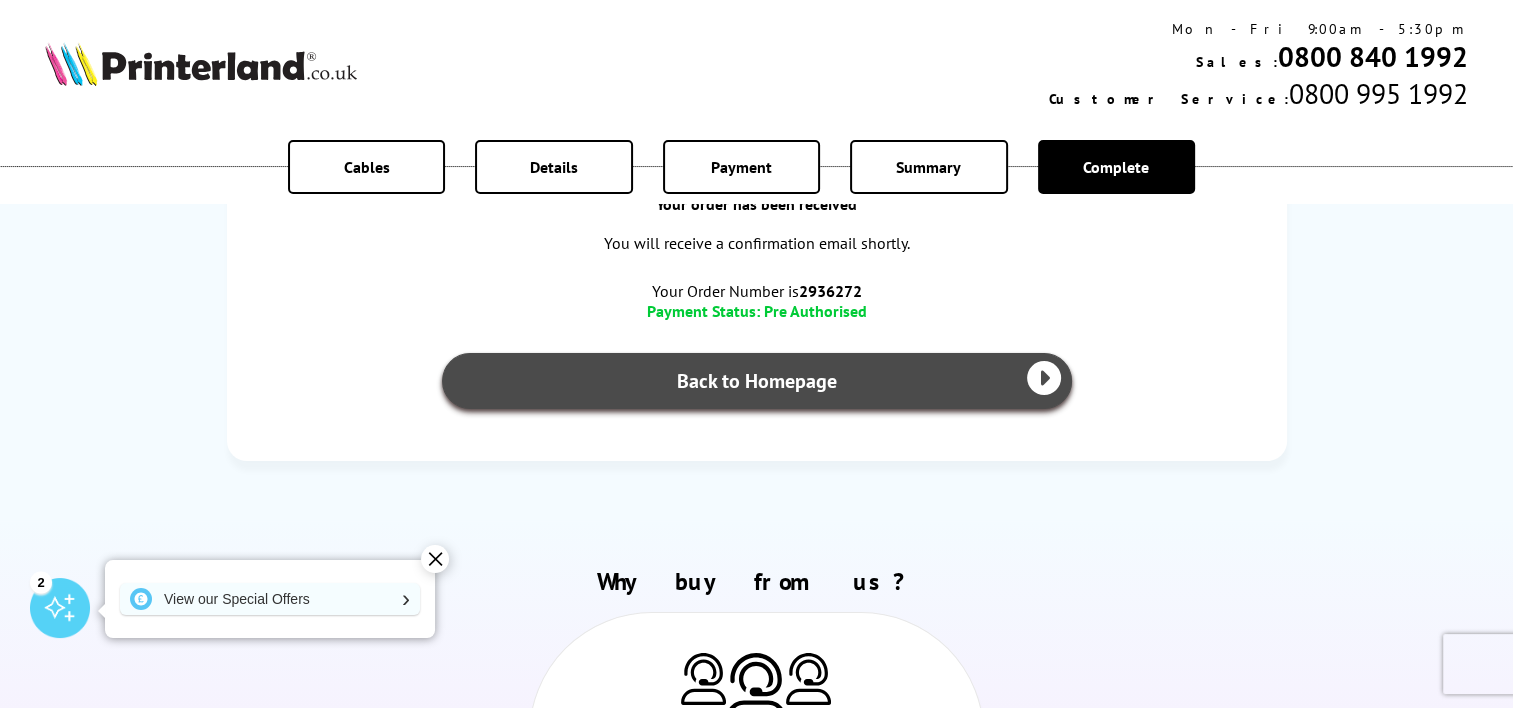 click on "Back to Homepage" at bounding box center (757, 381) 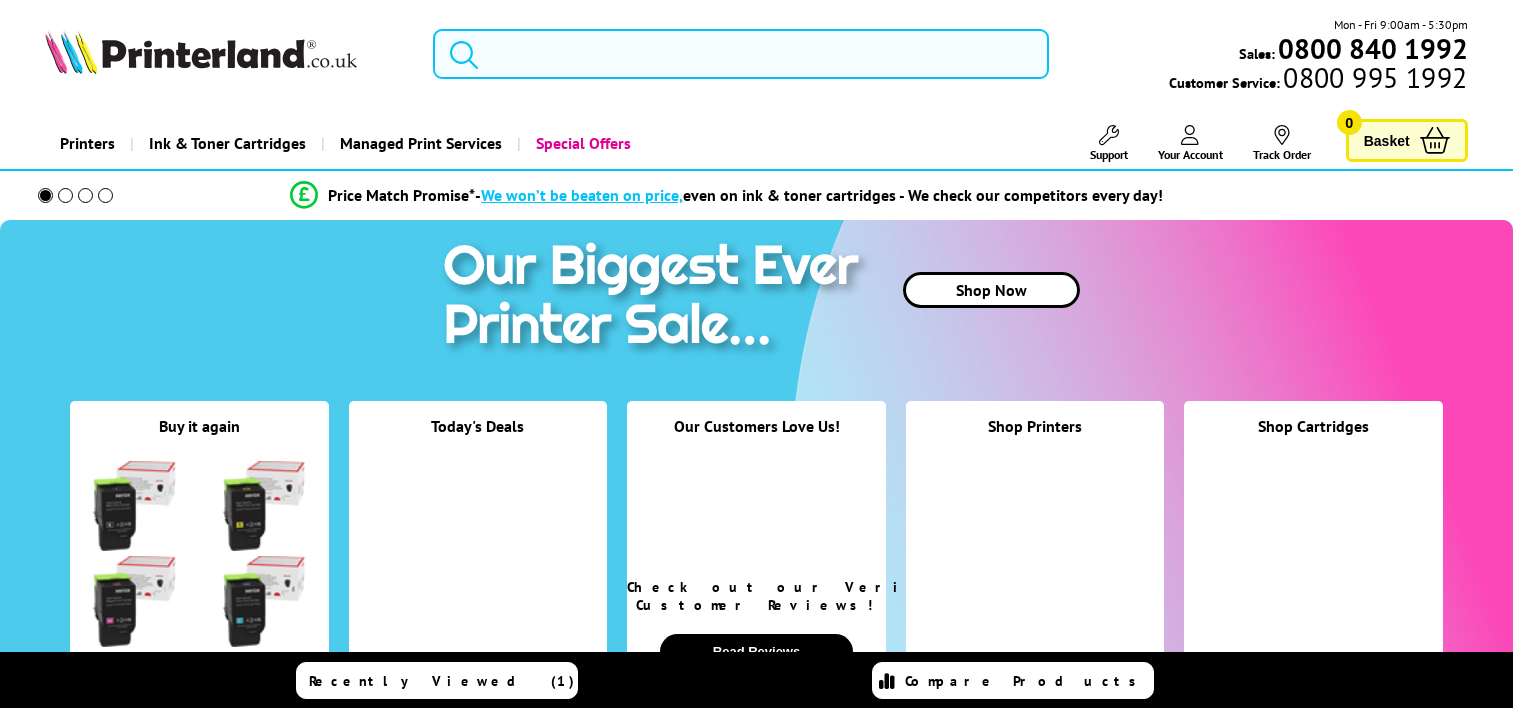 scroll, scrollTop: 0, scrollLeft: 0, axis: both 